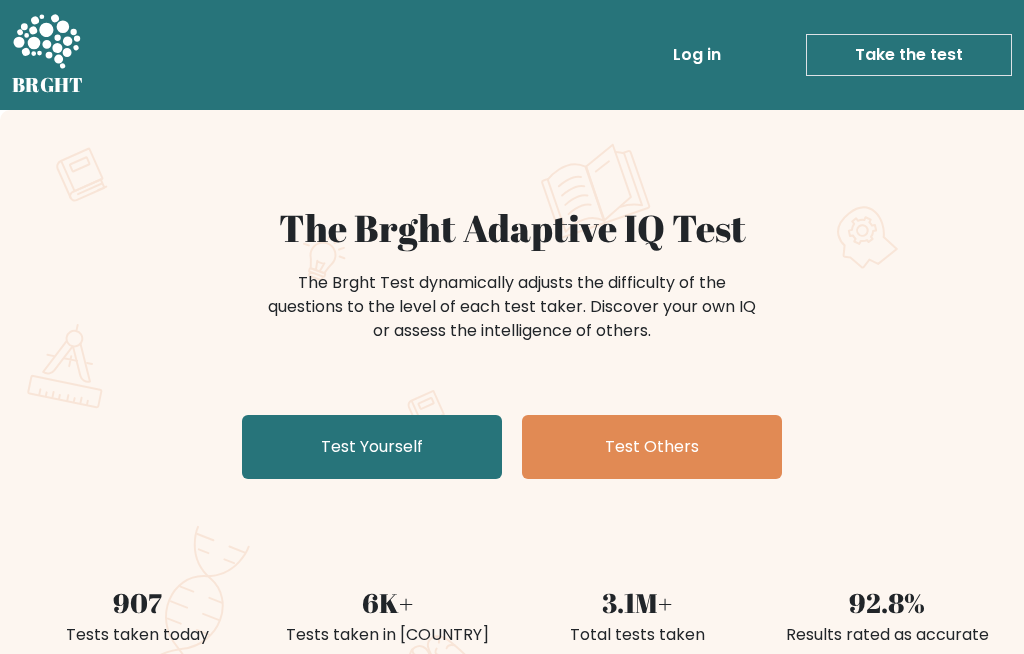 scroll, scrollTop: 0, scrollLeft: 0, axis: both 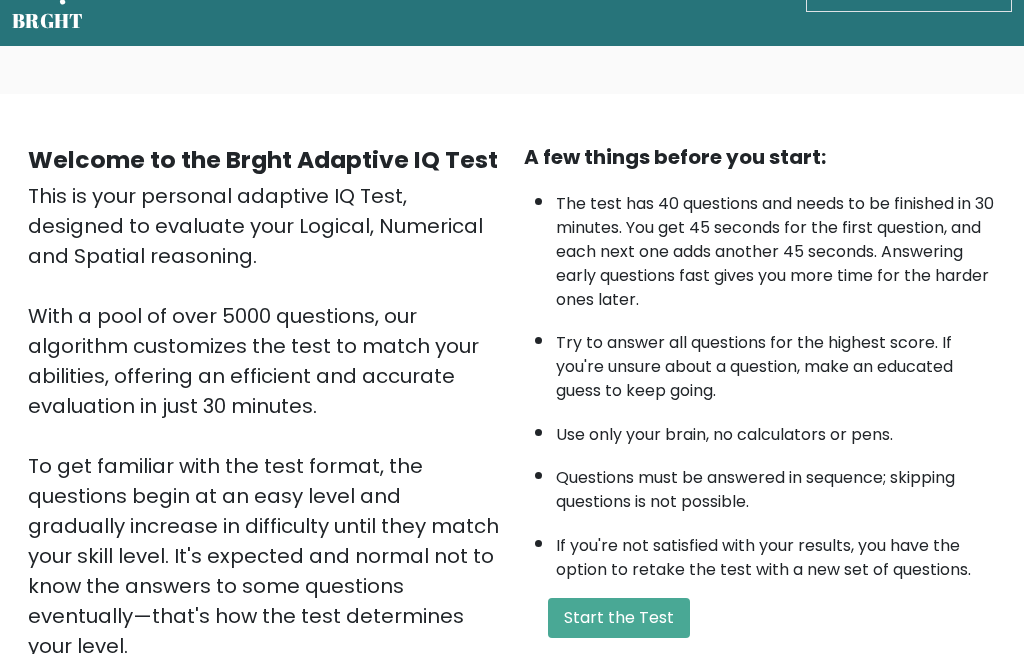 click on "Start the Test" at bounding box center (619, 619) 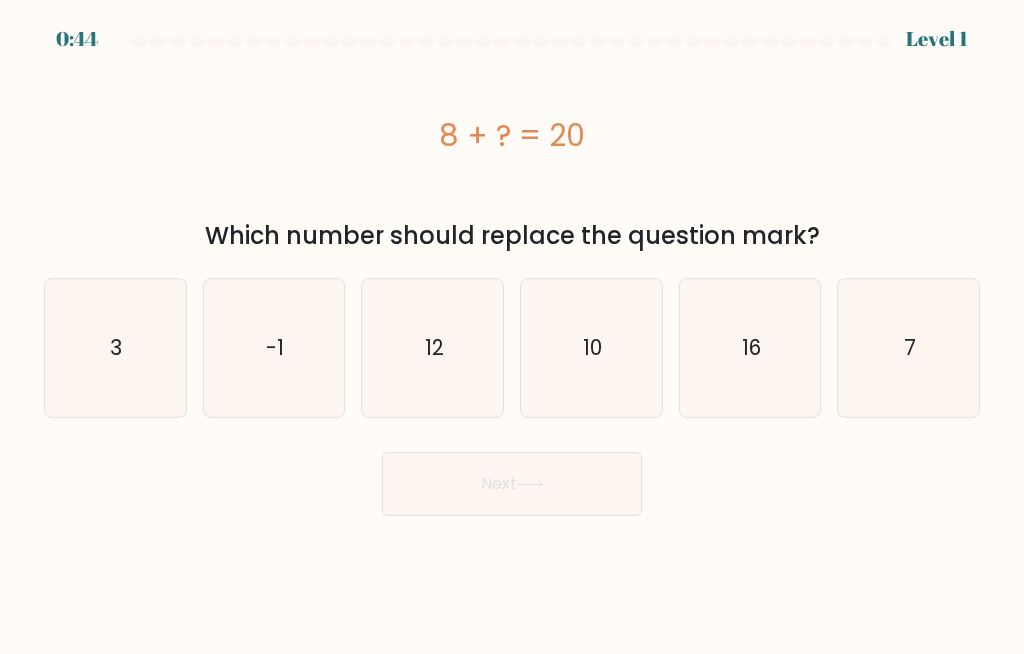 scroll, scrollTop: 0, scrollLeft: 0, axis: both 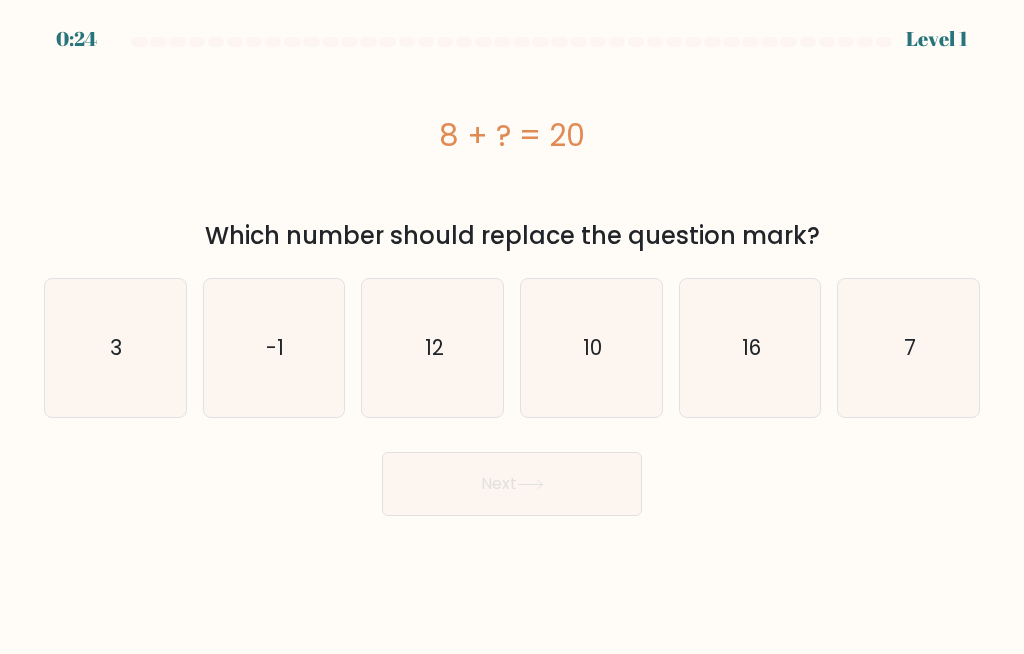 click on "12" 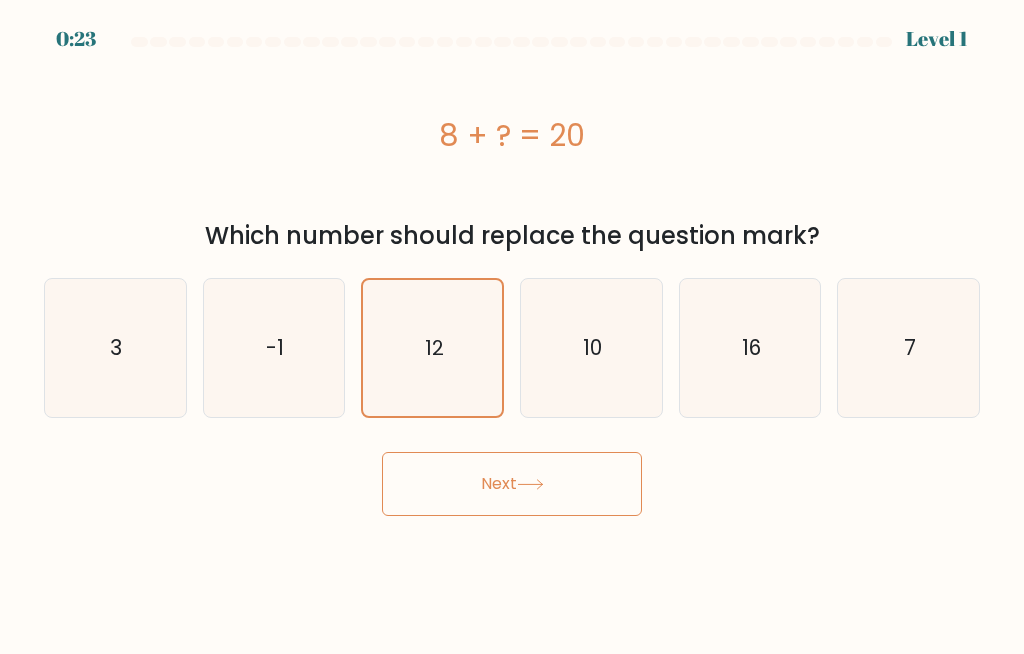 click on "Next" at bounding box center [512, 484] 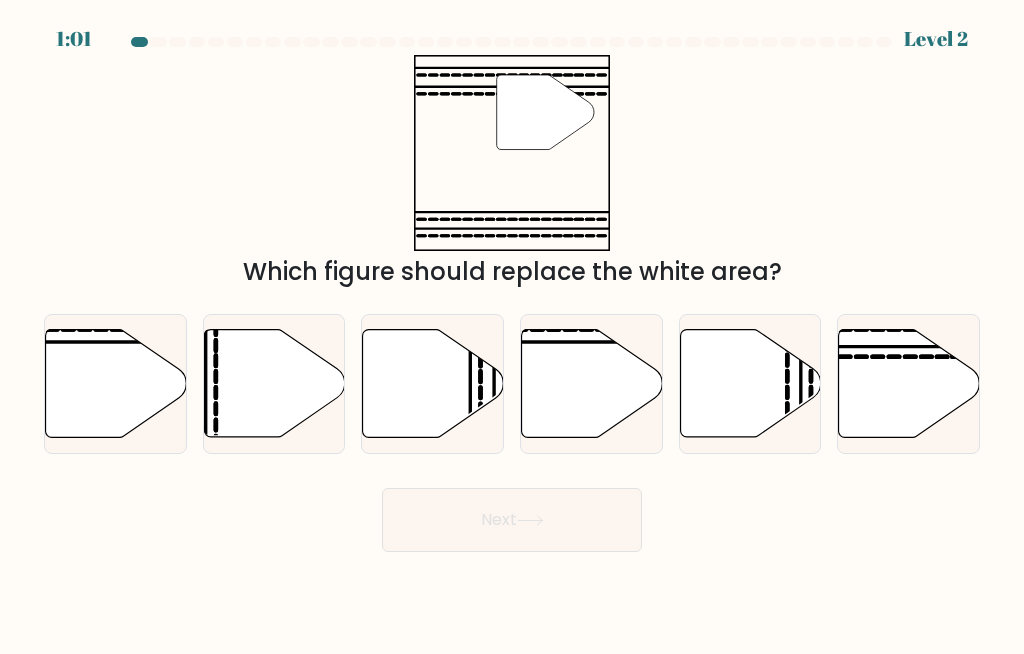 click 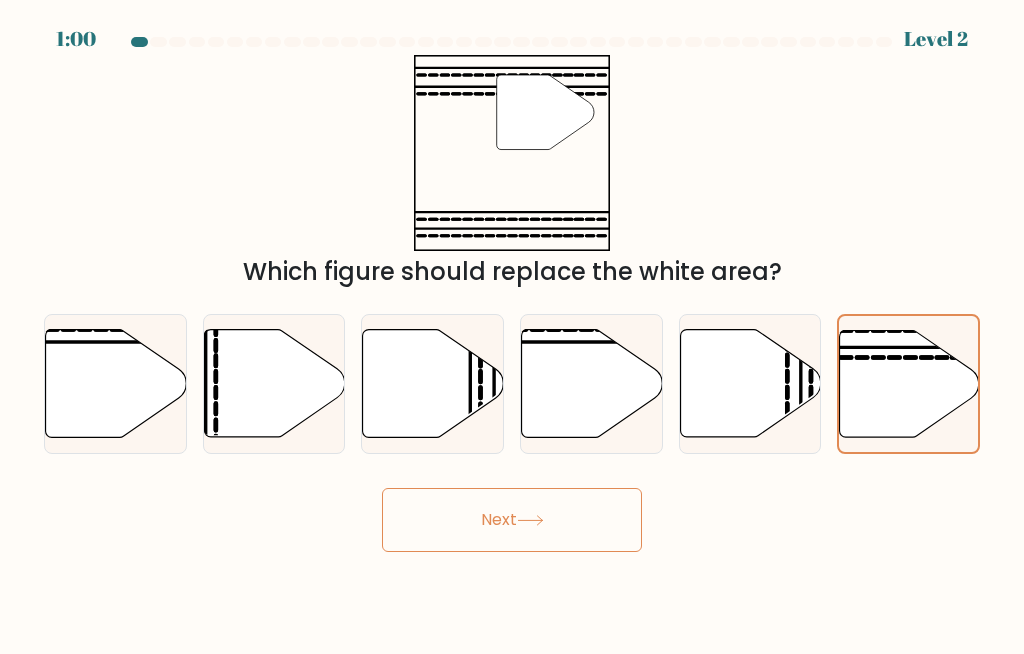 click on "Next" at bounding box center [512, 520] 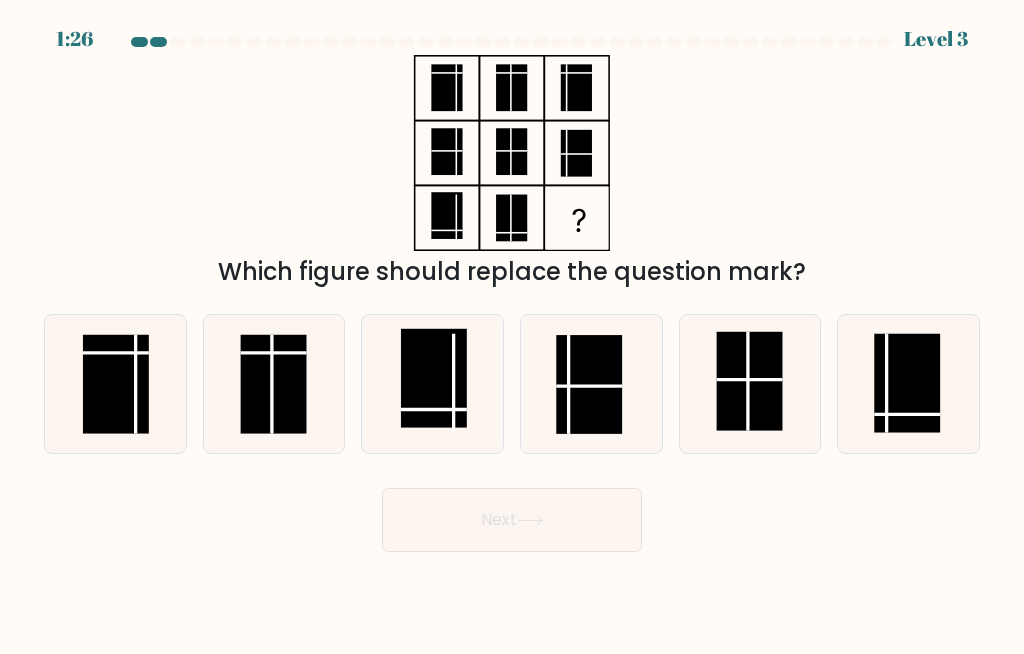 click 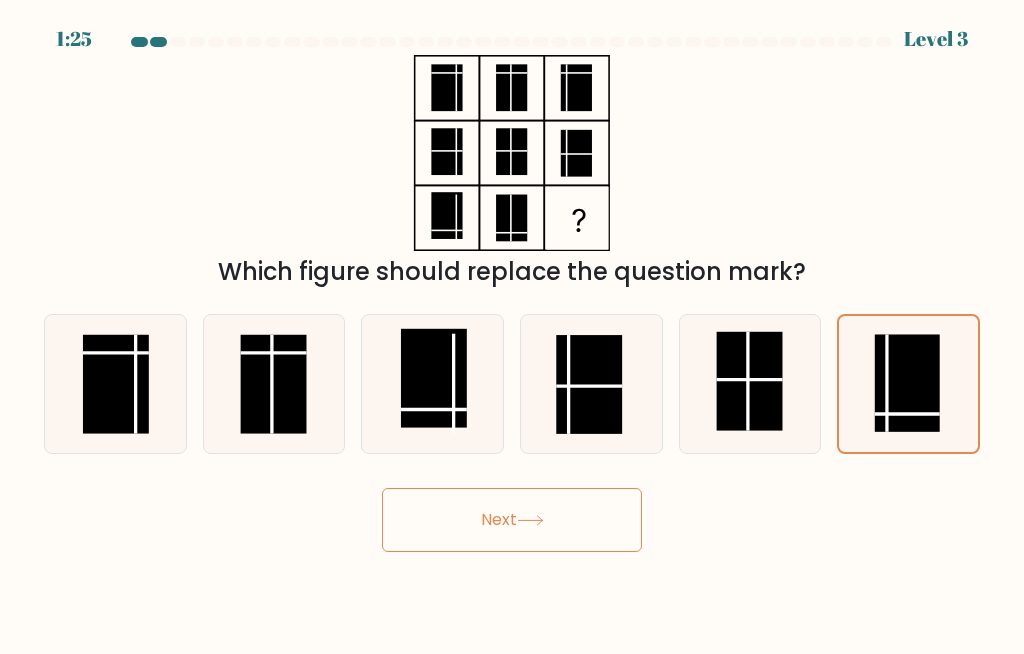 click 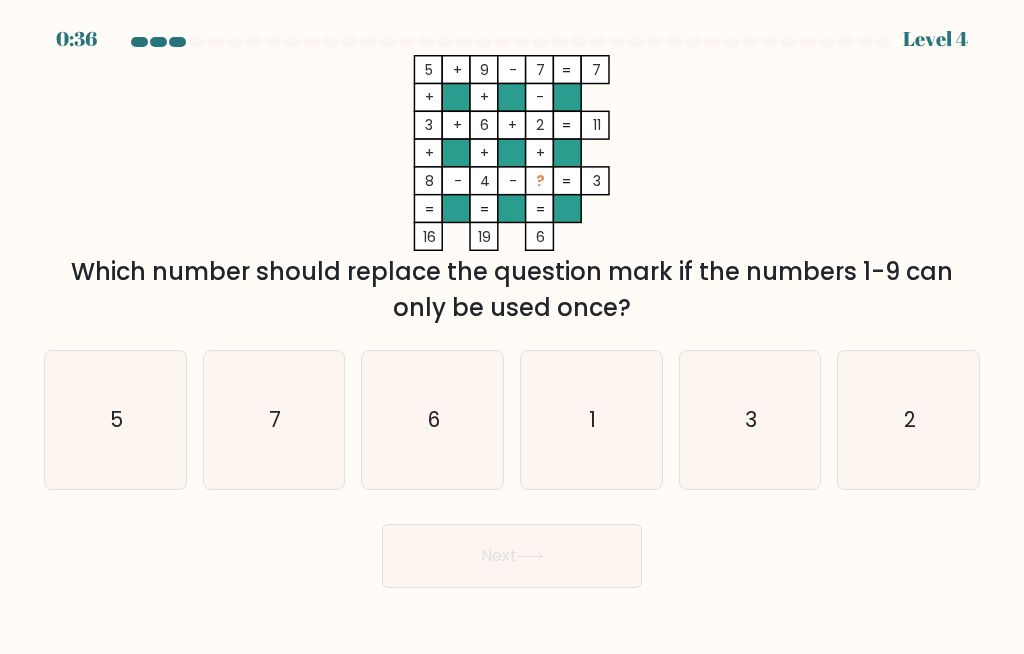 click on "1" 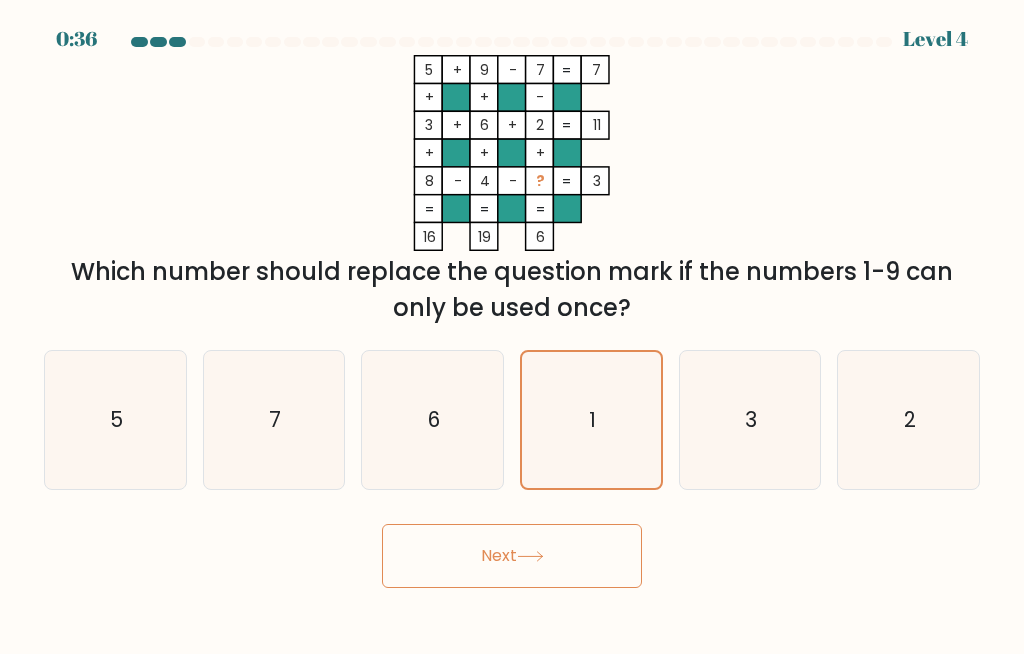 click on "Next" at bounding box center [512, 556] 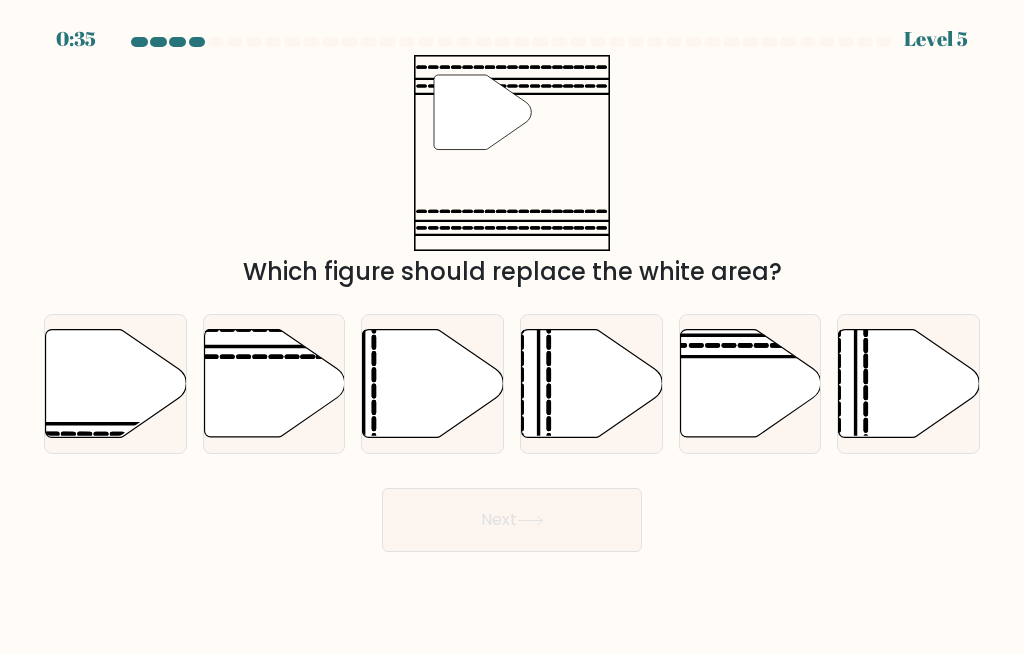 click on "Next" at bounding box center (512, 520) 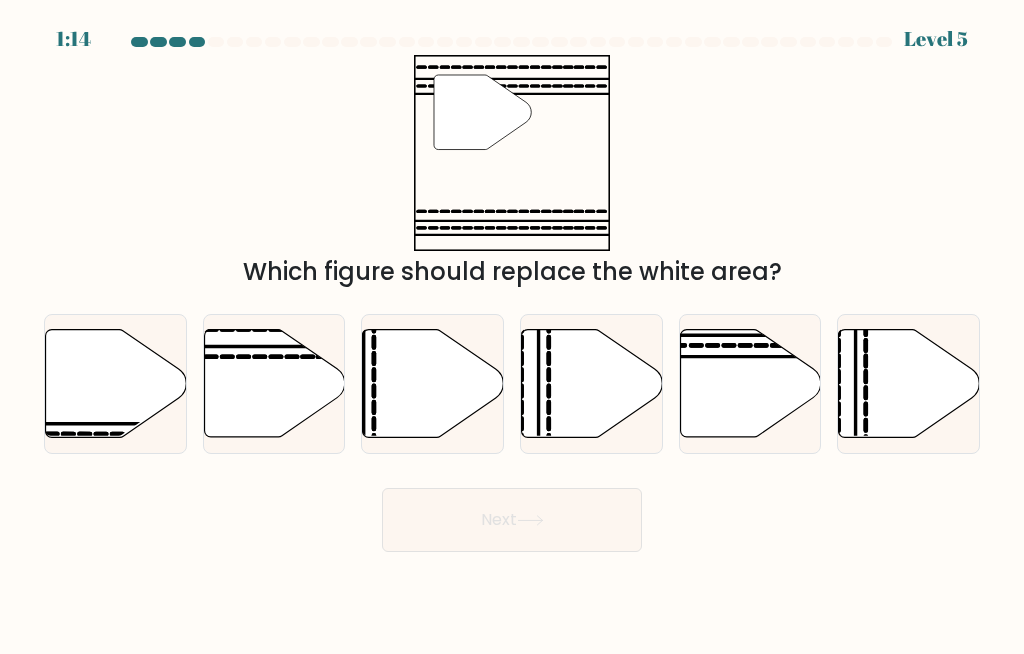 click 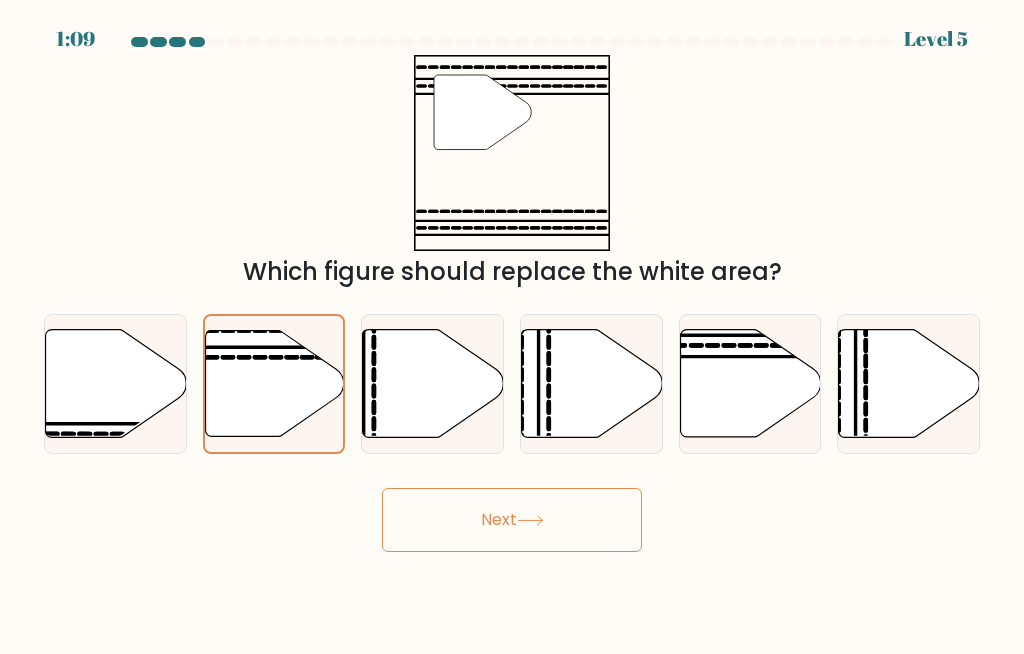 click 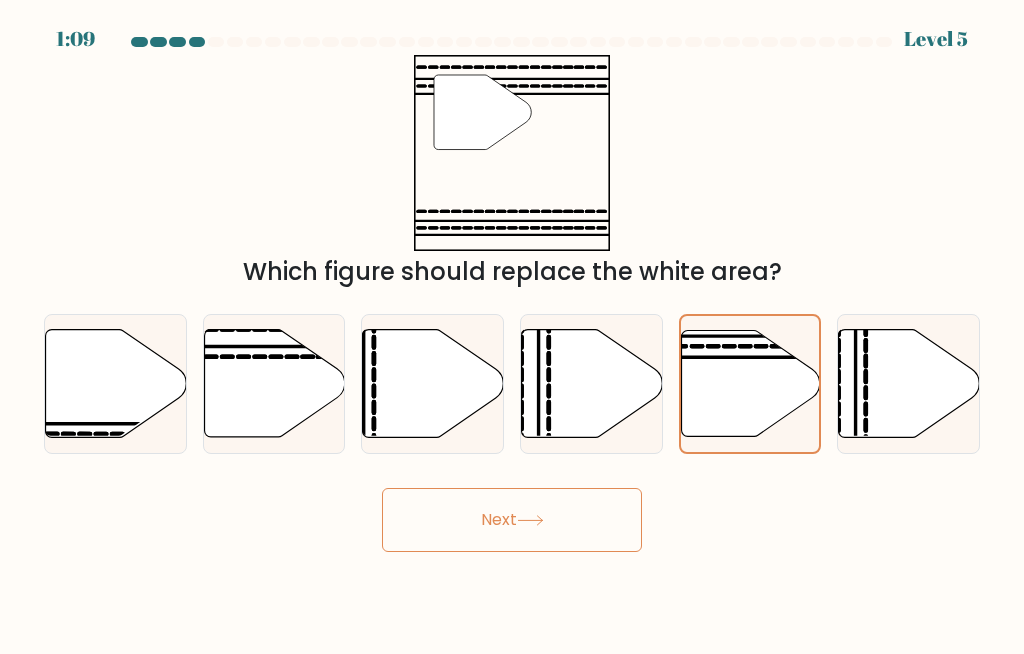 click on "Next" at bounding box center [512, 520] 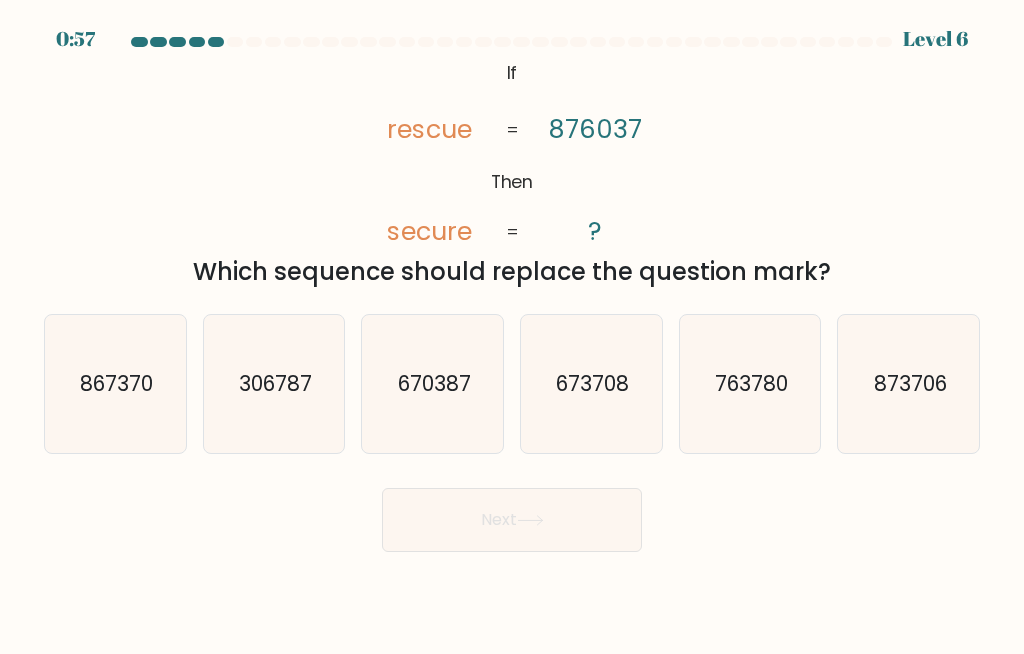 click on "673708" 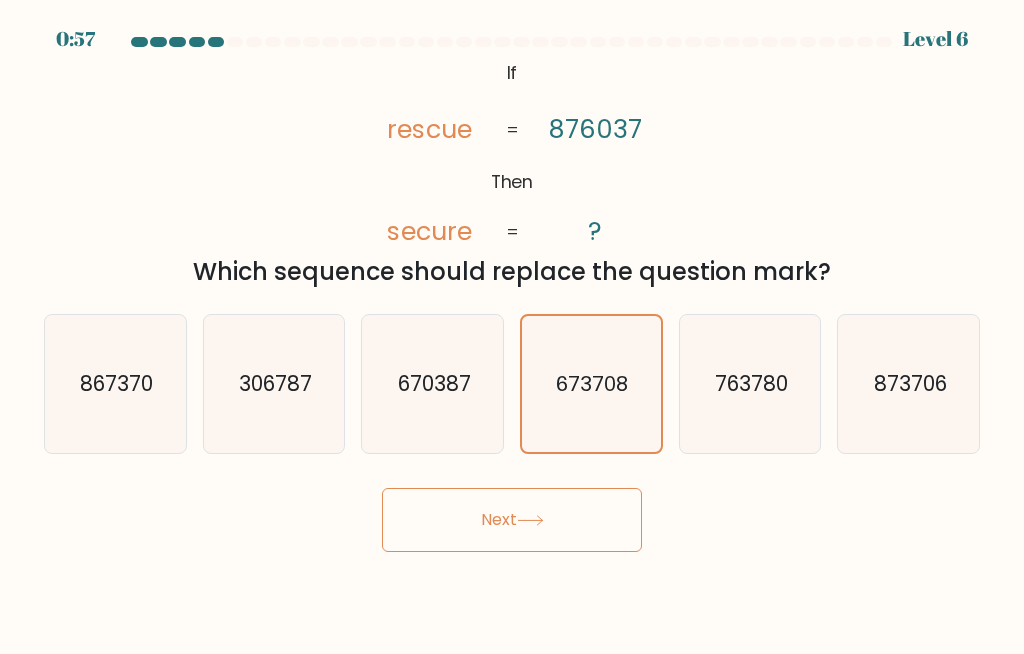 click on "Next" at bounding box center (512, 520) 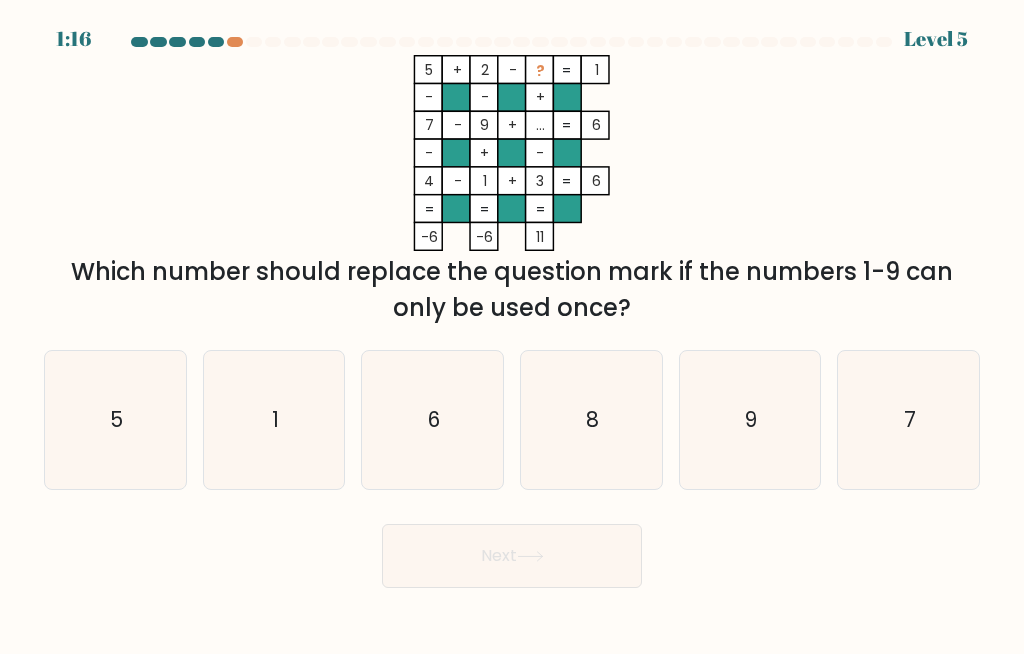 click on "6" 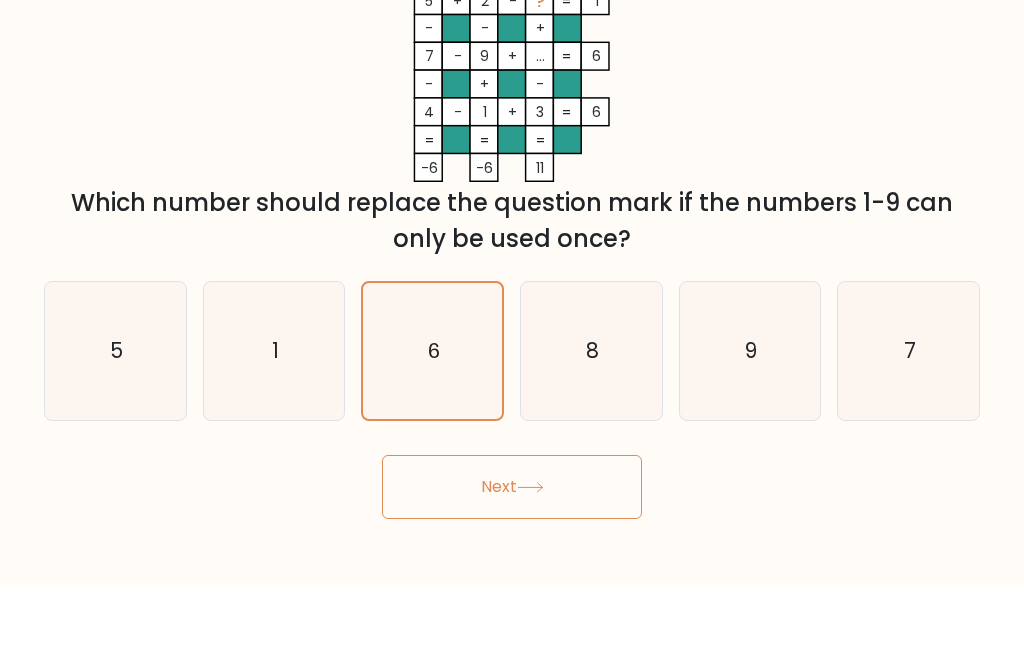 scroll, scrollTop: 69, scrollLeft: 0, axis: vertical 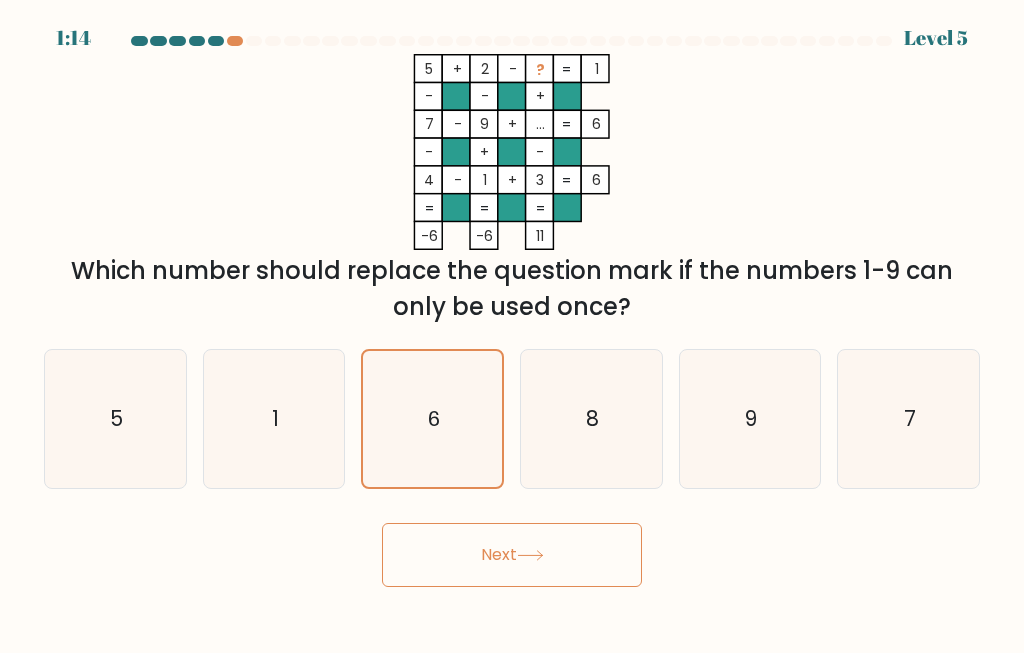 click on "Next" at bounding box center (512, 556) 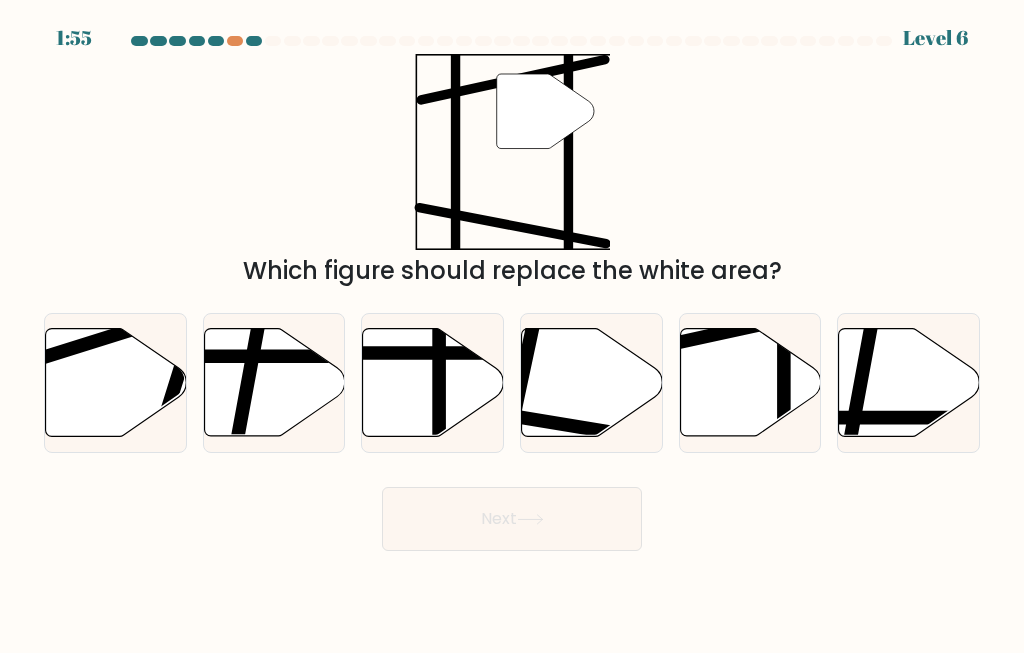 scroll, scrollTop: 9, scrollLeft: 0, axis: vertical 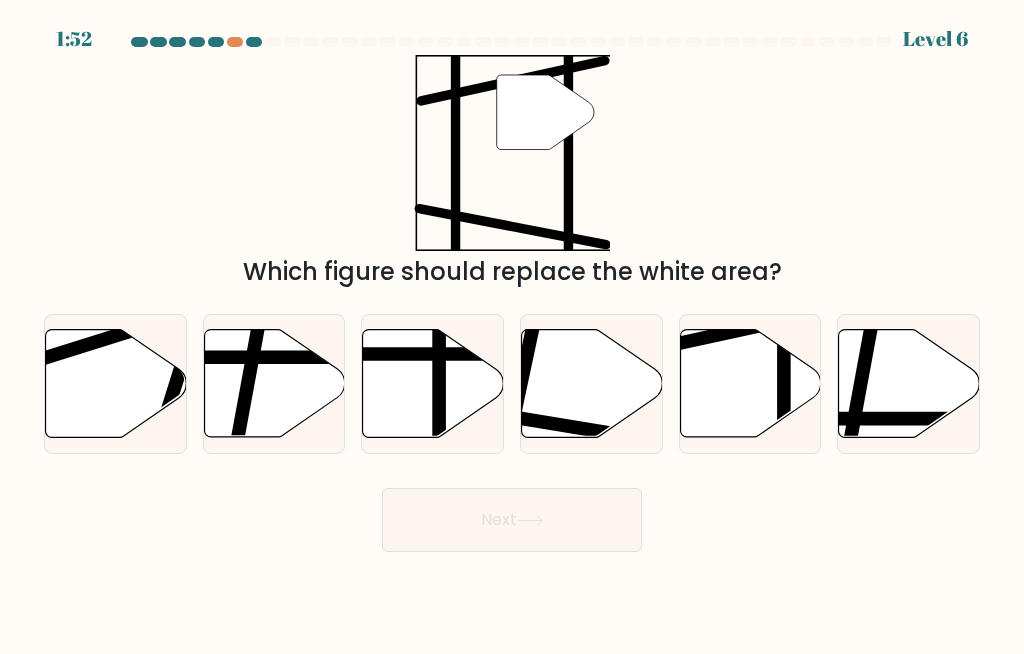 click 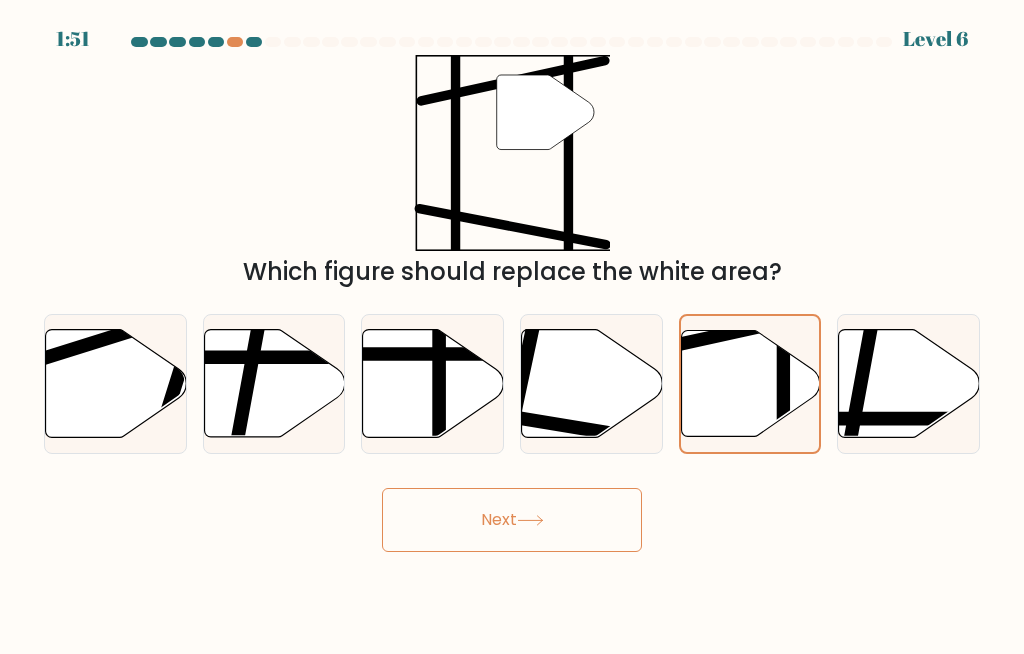 click on "Next" at bounding box center (512, 520) 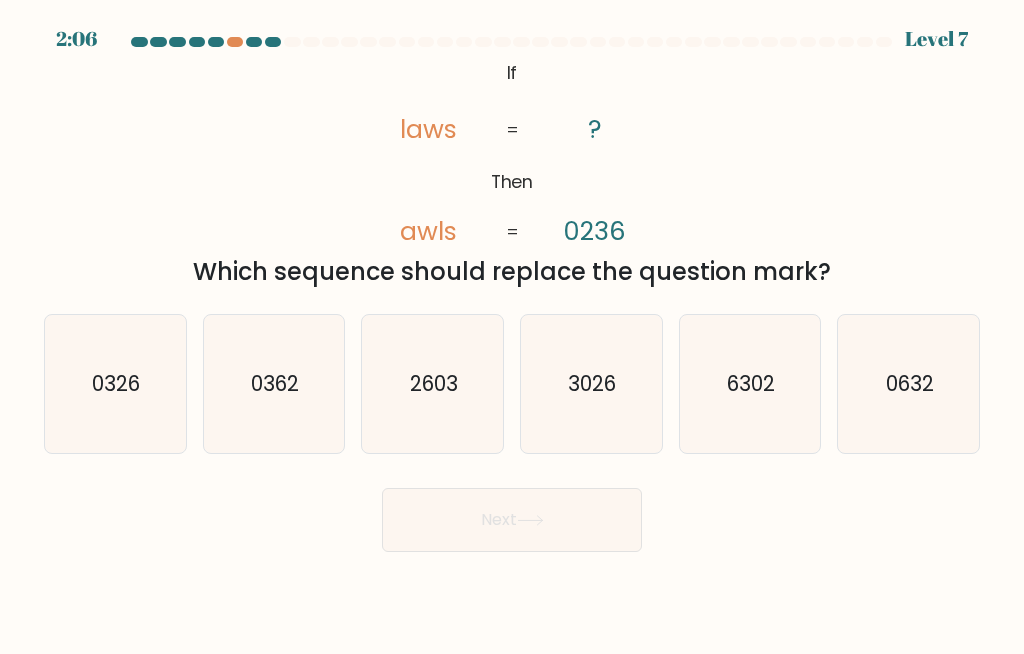 click on "0362" 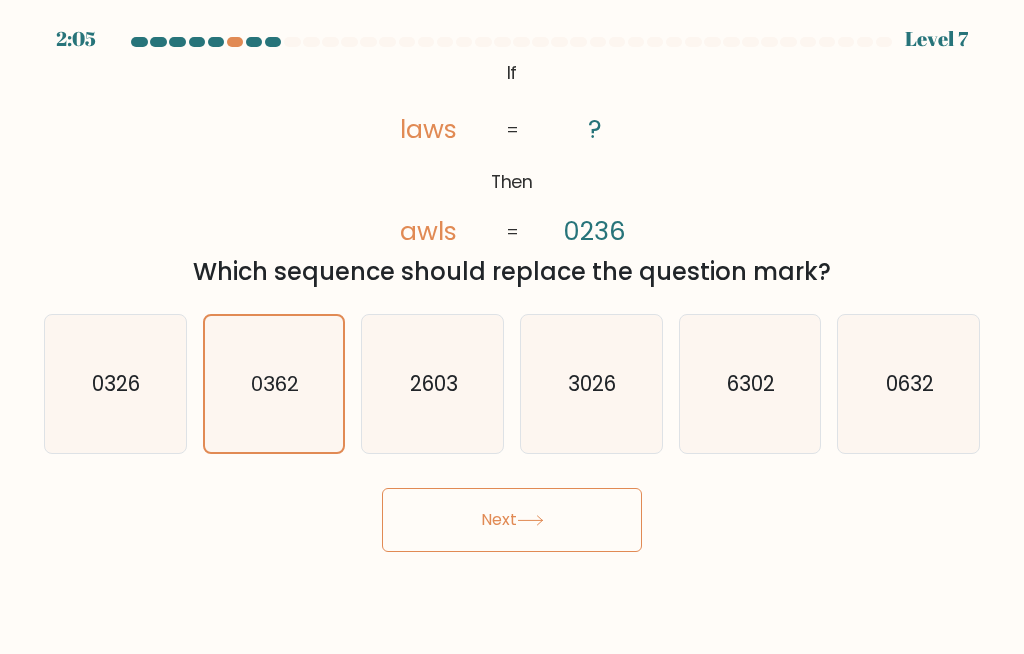 click 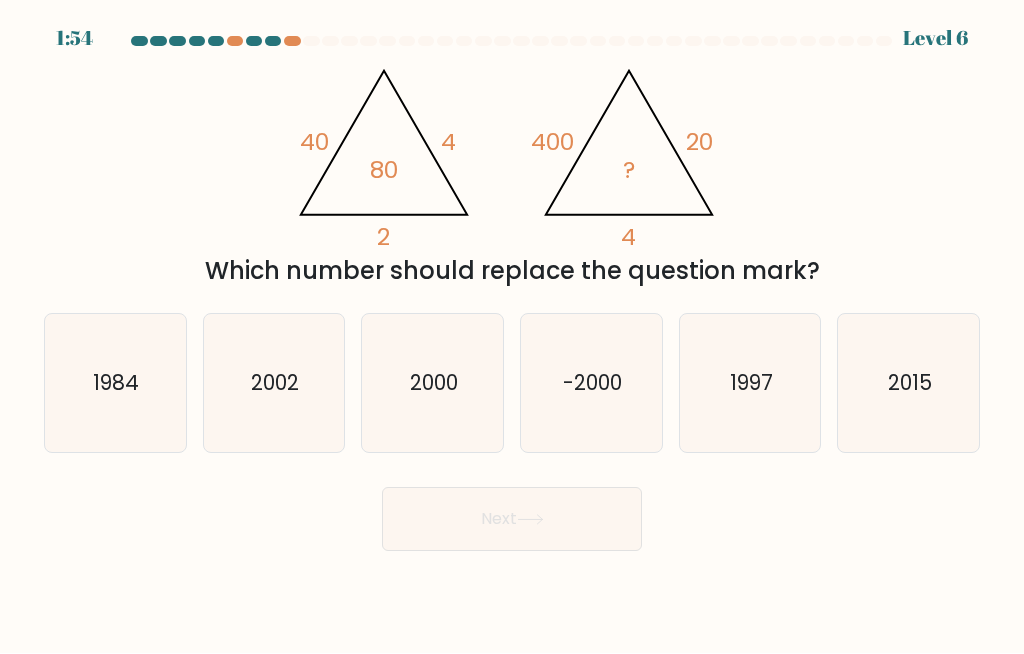 scroll, scrollTop: 69, scrollLeft: 0, axis: vertical 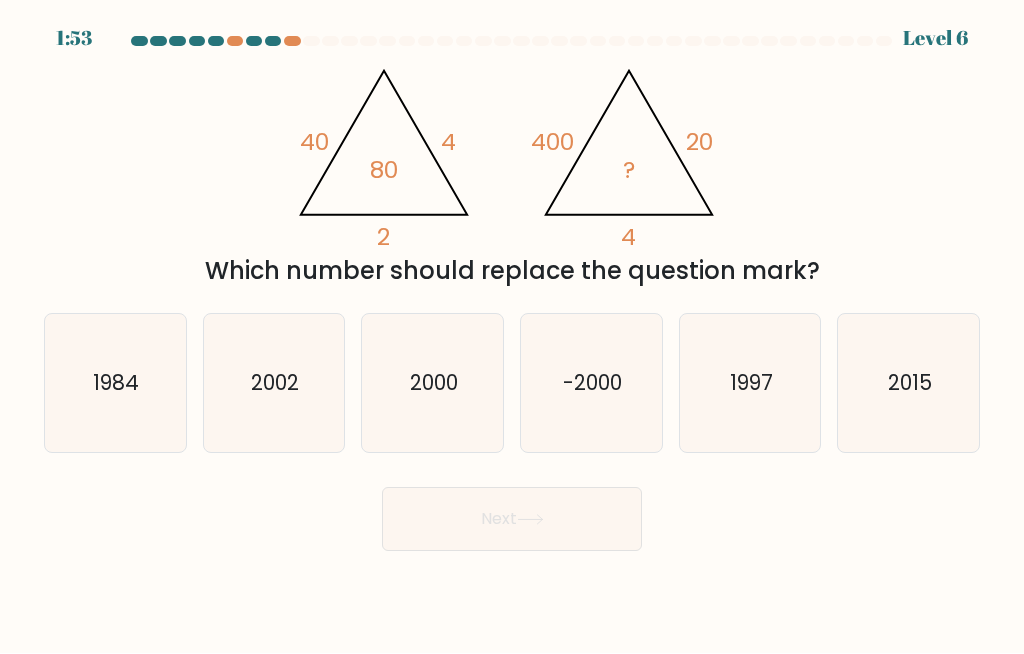 click on "1997" 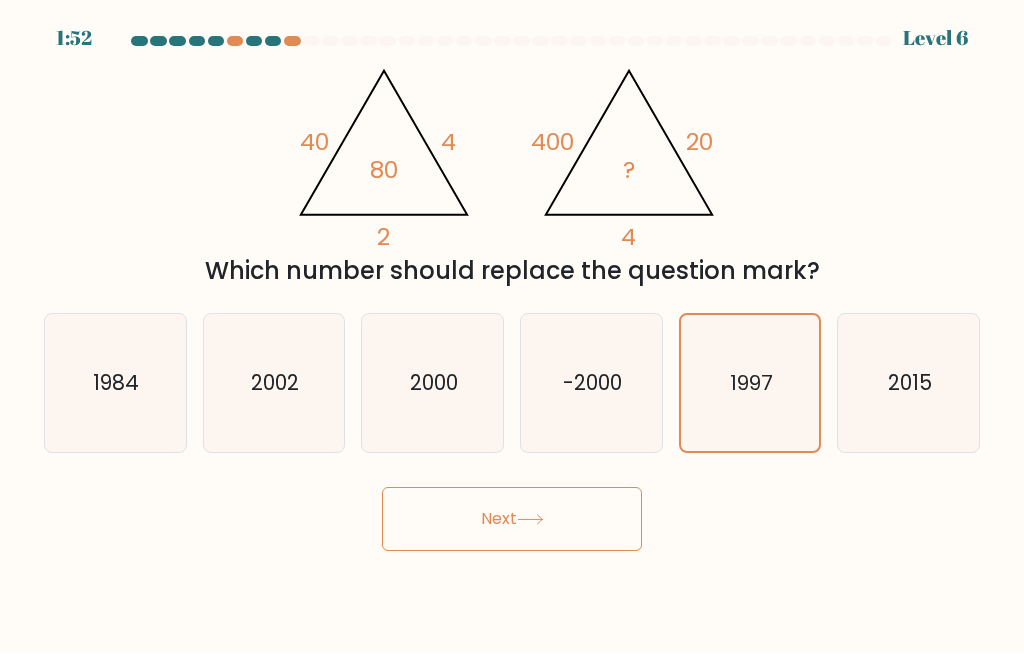 click on "Next" at bounding box center [512, 520] 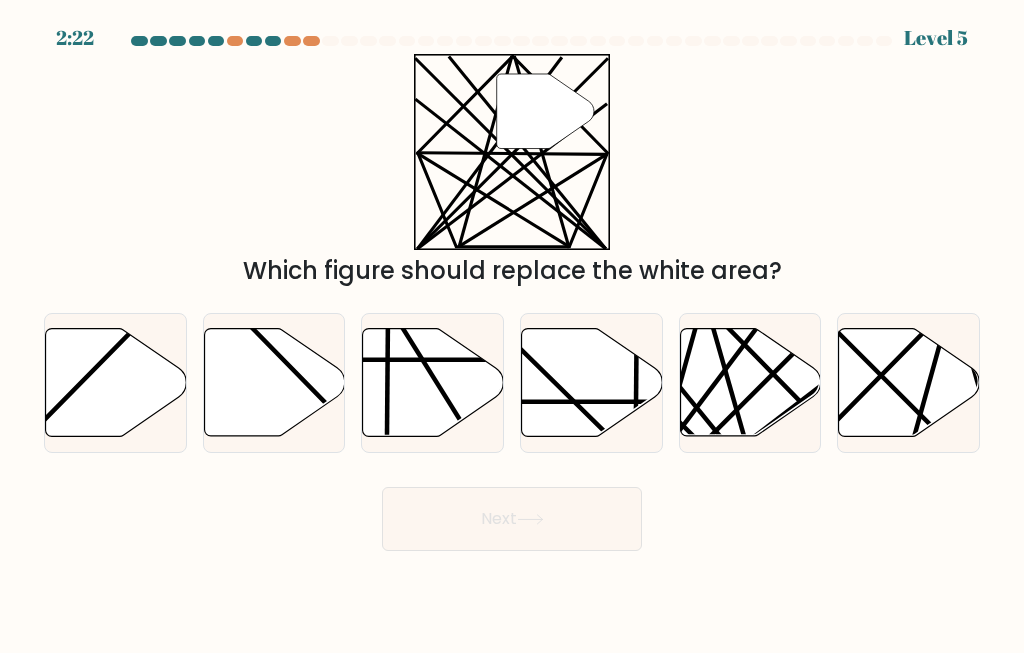 click 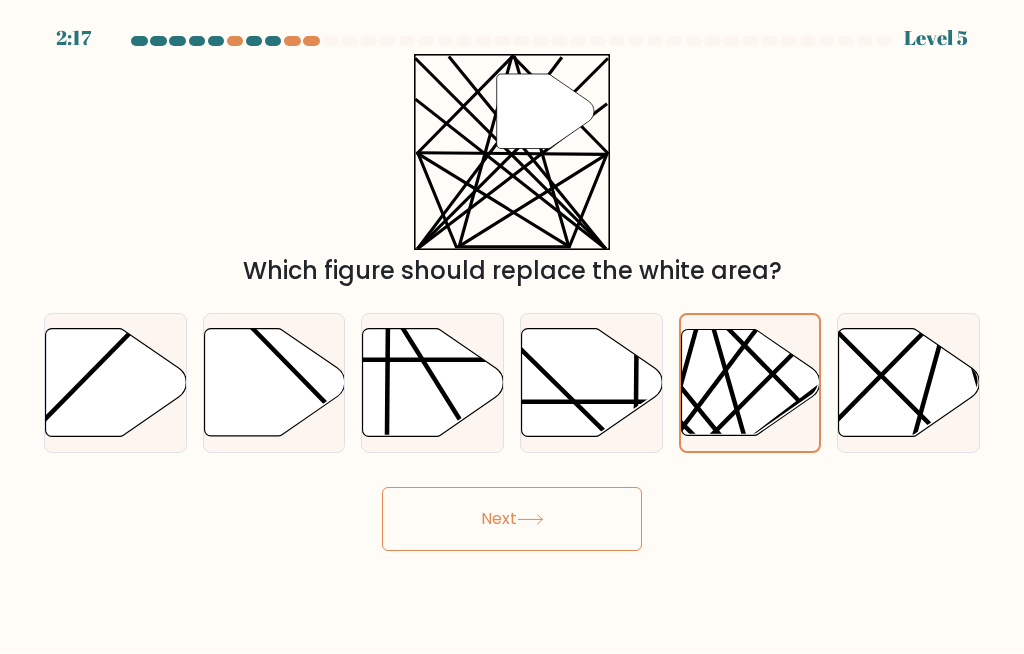 click on "Next" at bounding box center (512, 520) 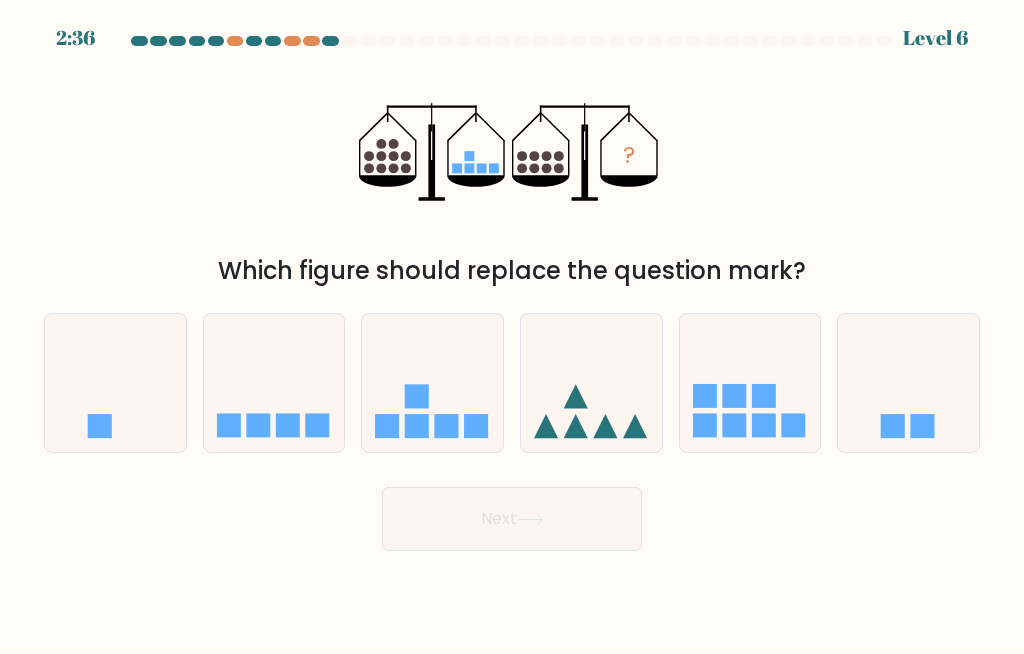 click 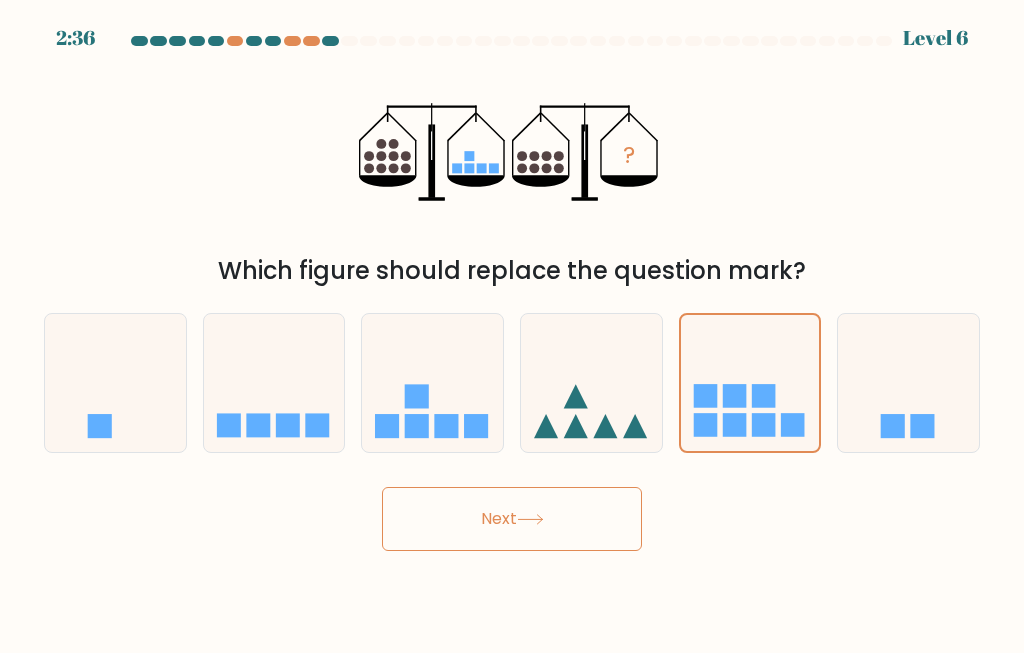 click on "Next" at bounding box center [512, 520] 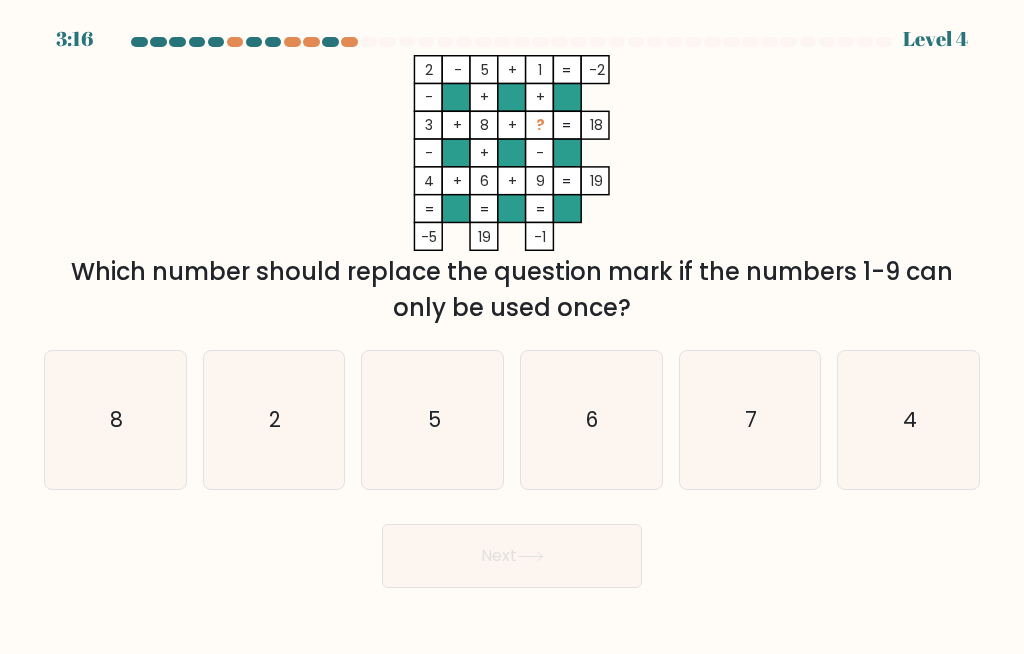scroll, scrollTop: 1, scrollLeft: 0, axis: vertical 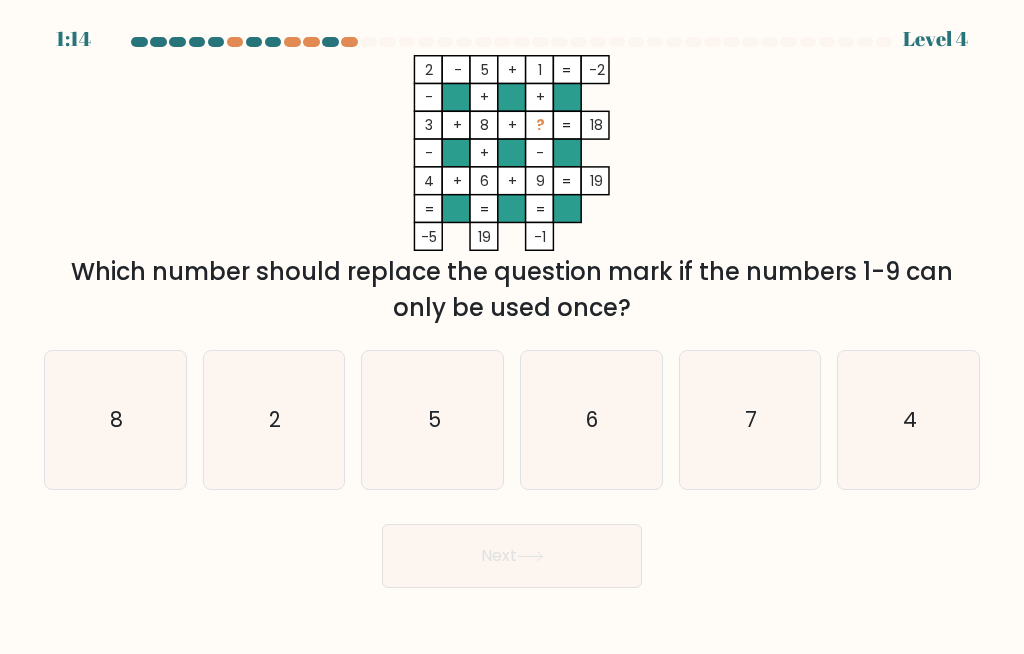 click on "8" 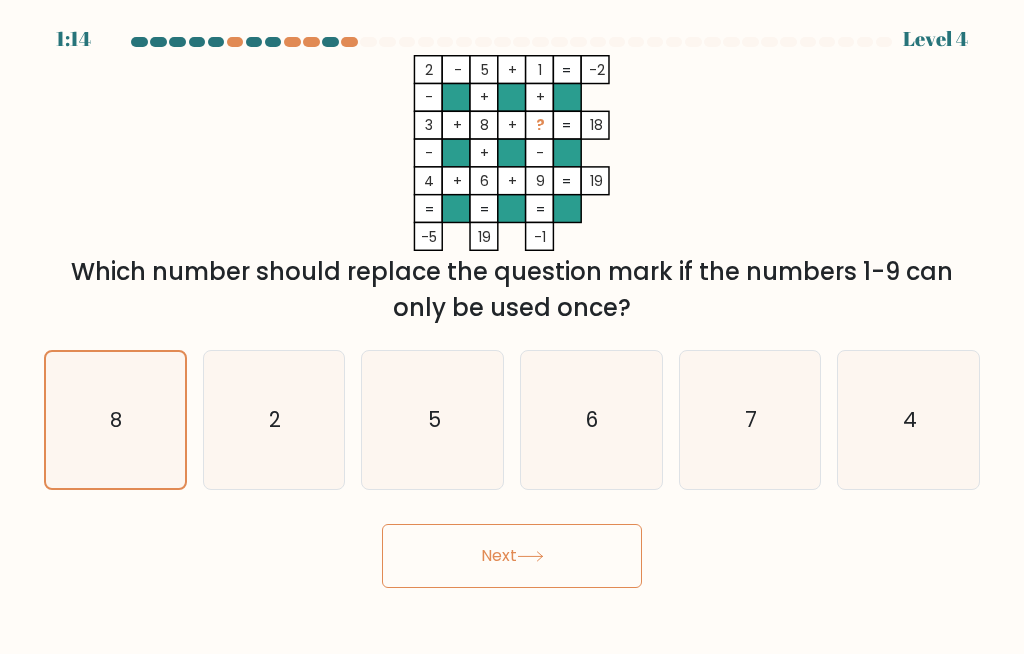 click on "Next" at bounding box center [512, 556] 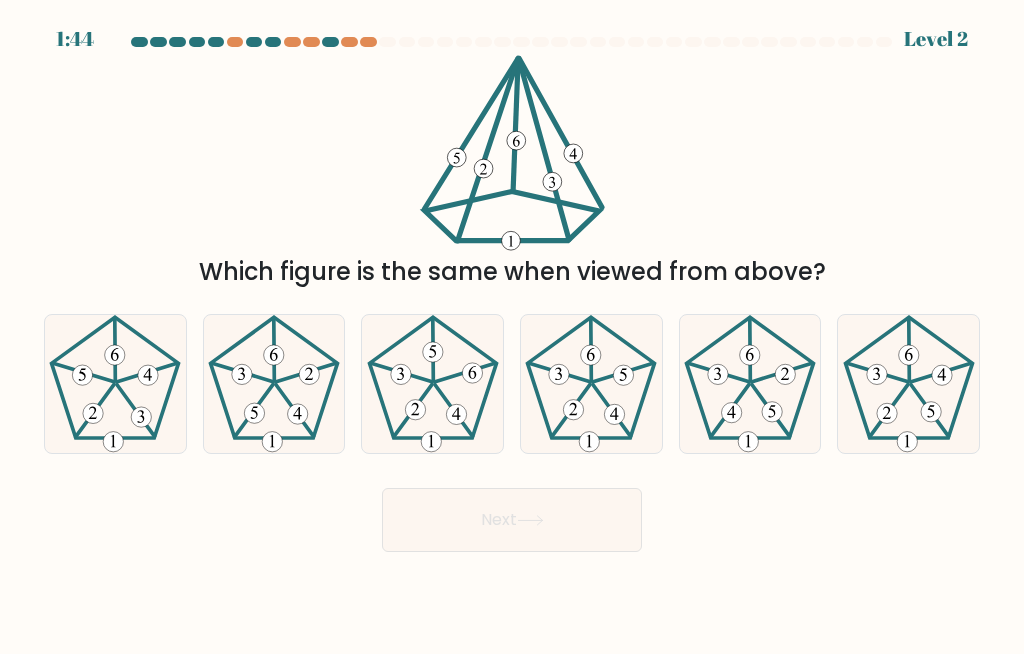 click 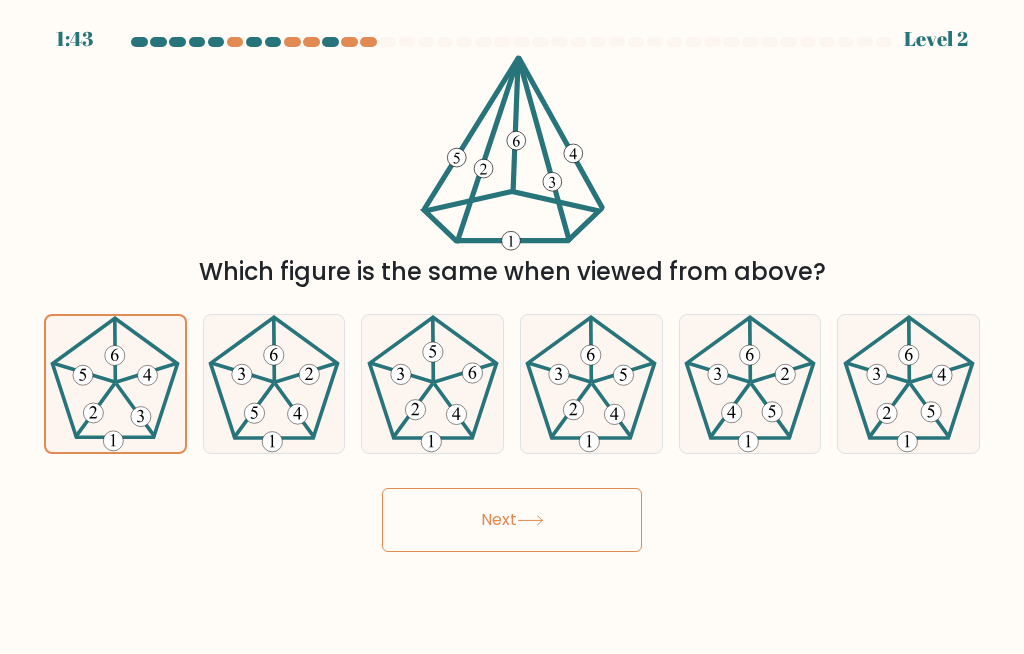 click on "Next" at bounding box center (512, 520) 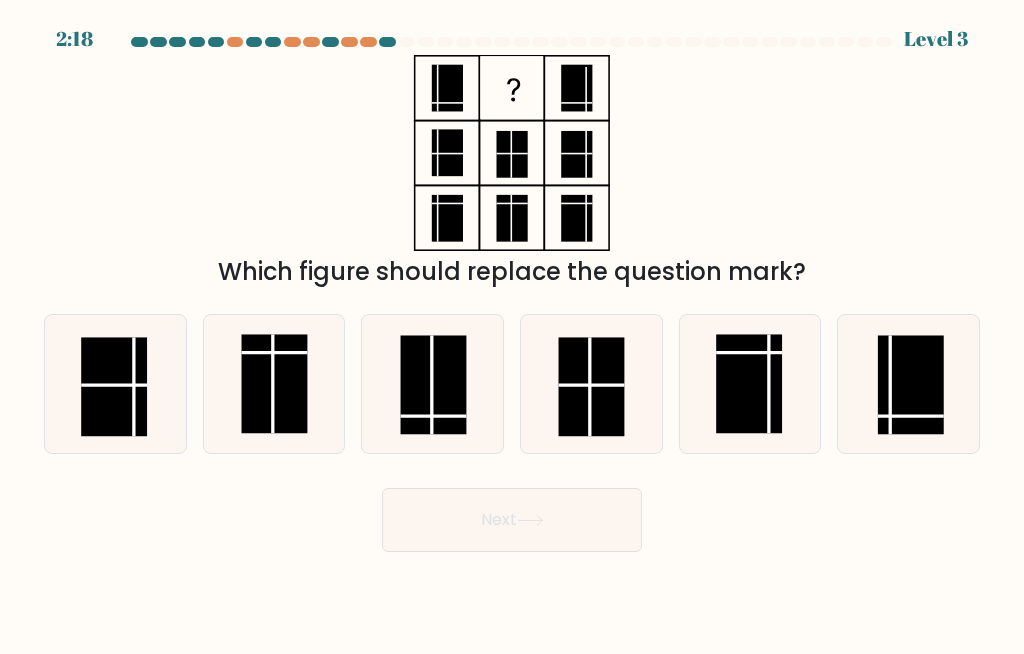 click 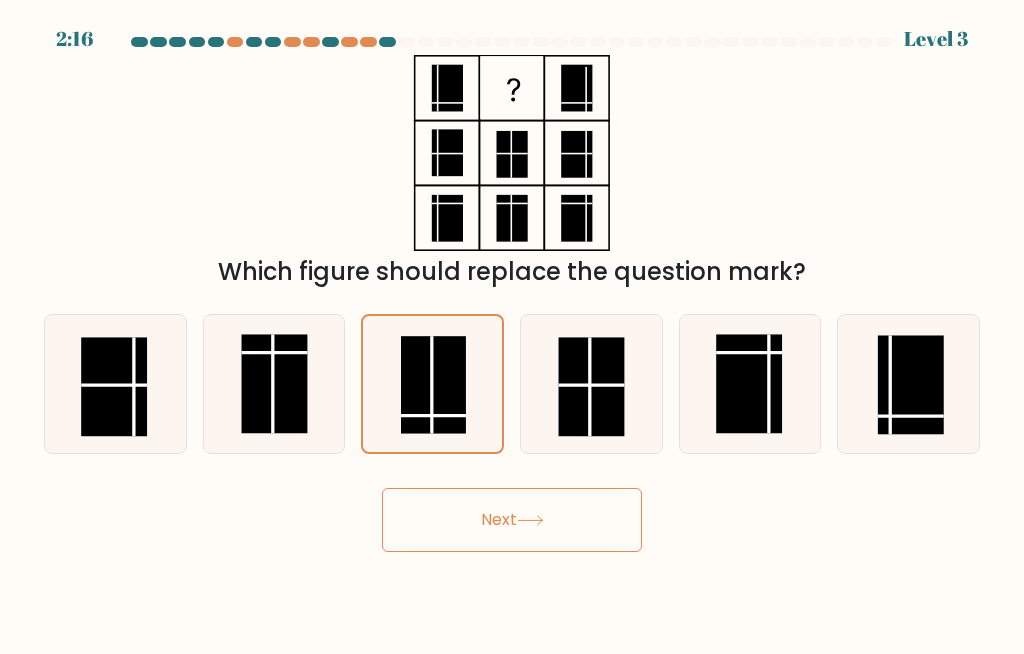 click on "Next" at bounding box center (512, 520) 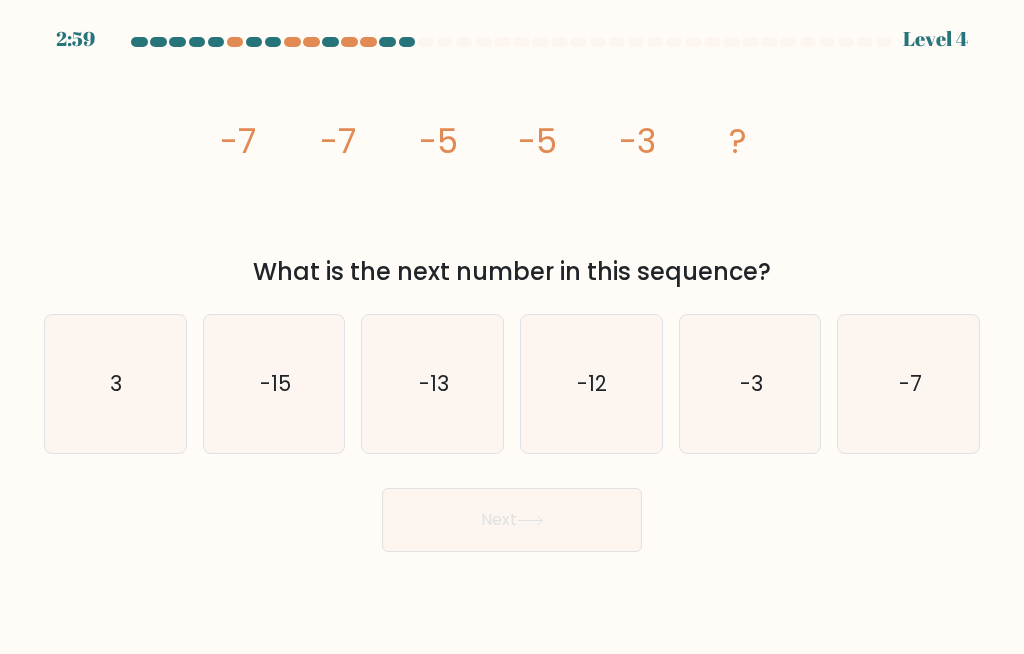 scroll, scrollTop: 0, scrollLeft: 0, axis: both 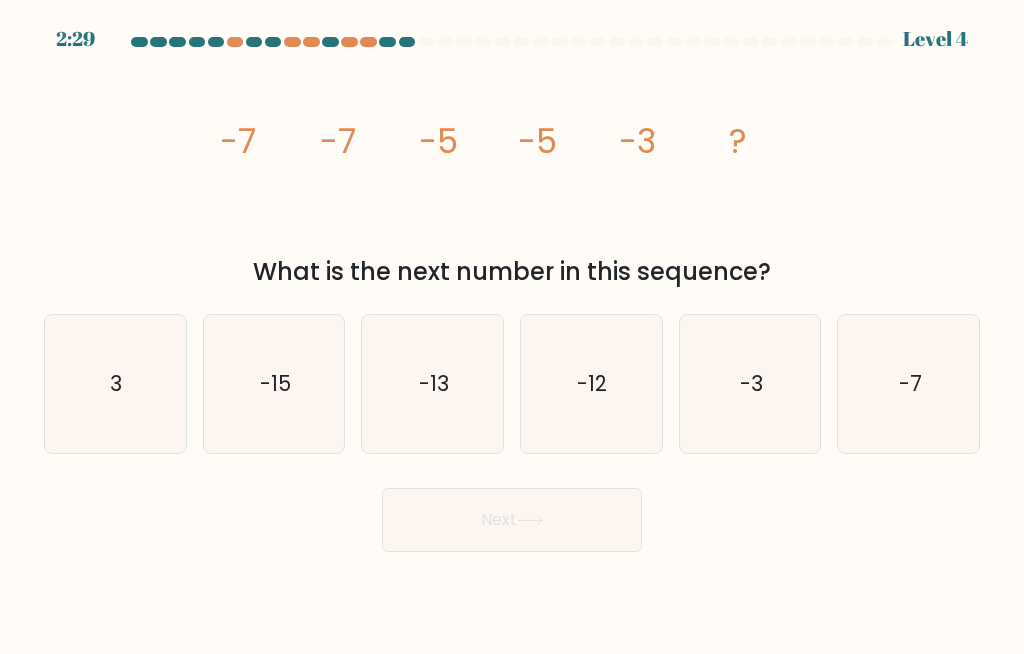 click on "-3" 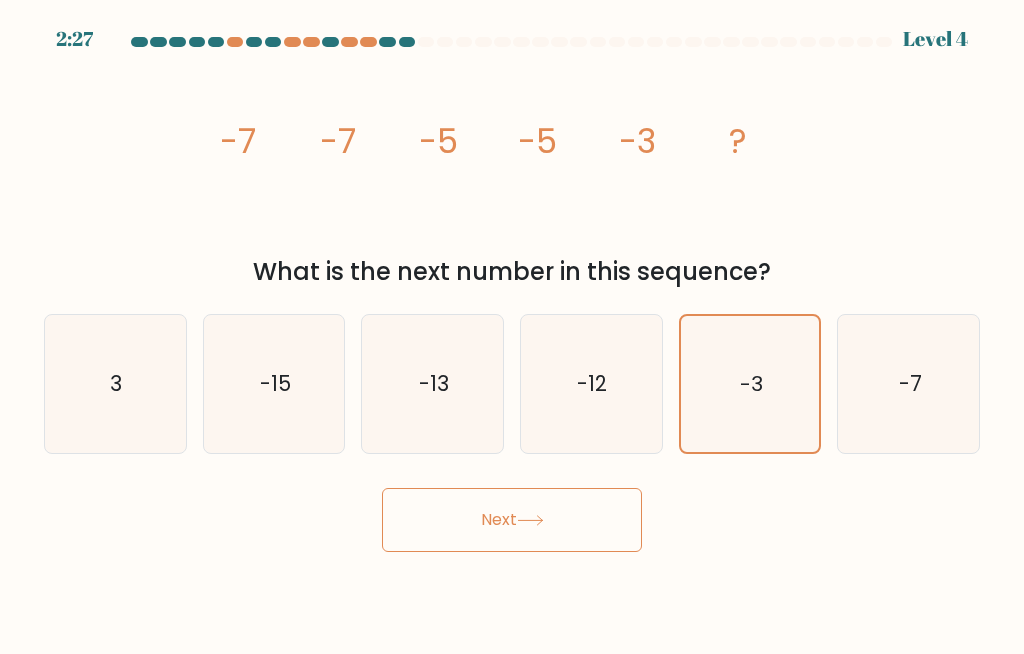 click on "Next" at bounding box center (512, 520) 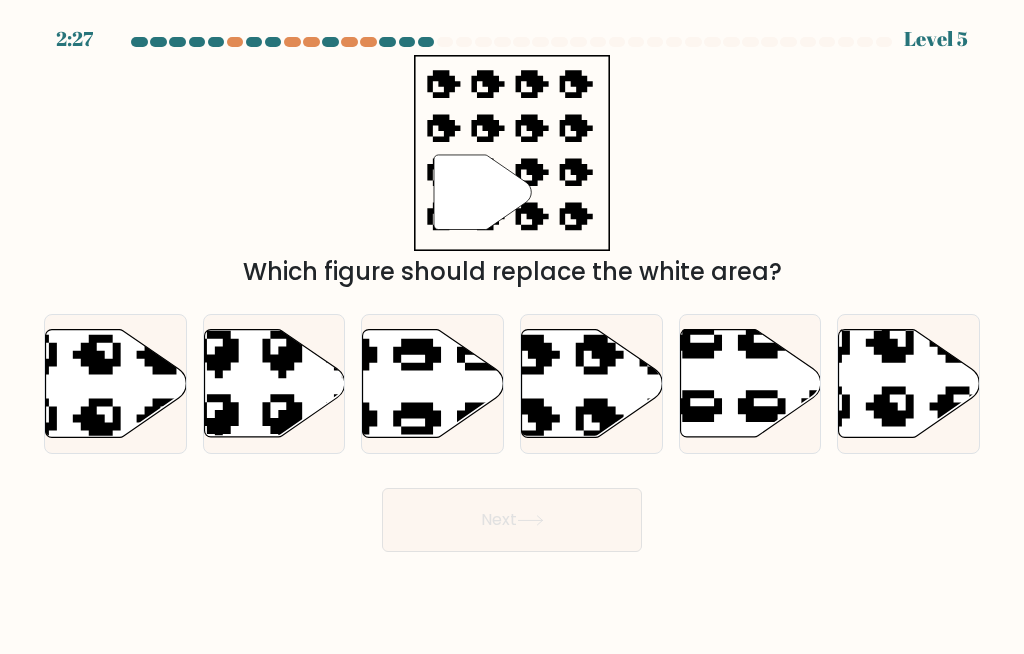 click on "Next" at bounding box center [512, 520] 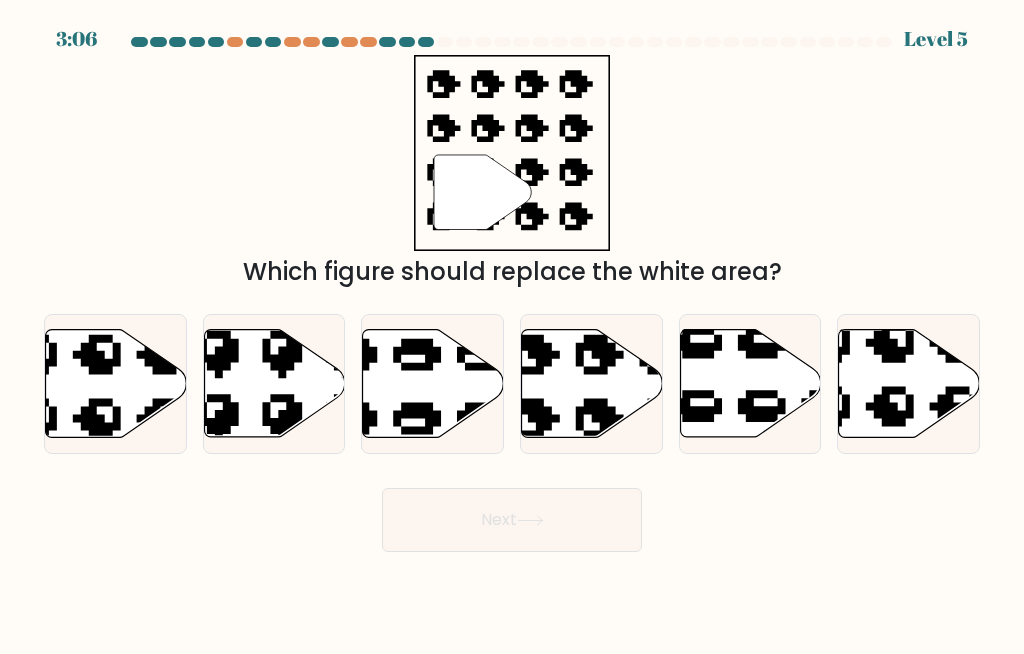 click 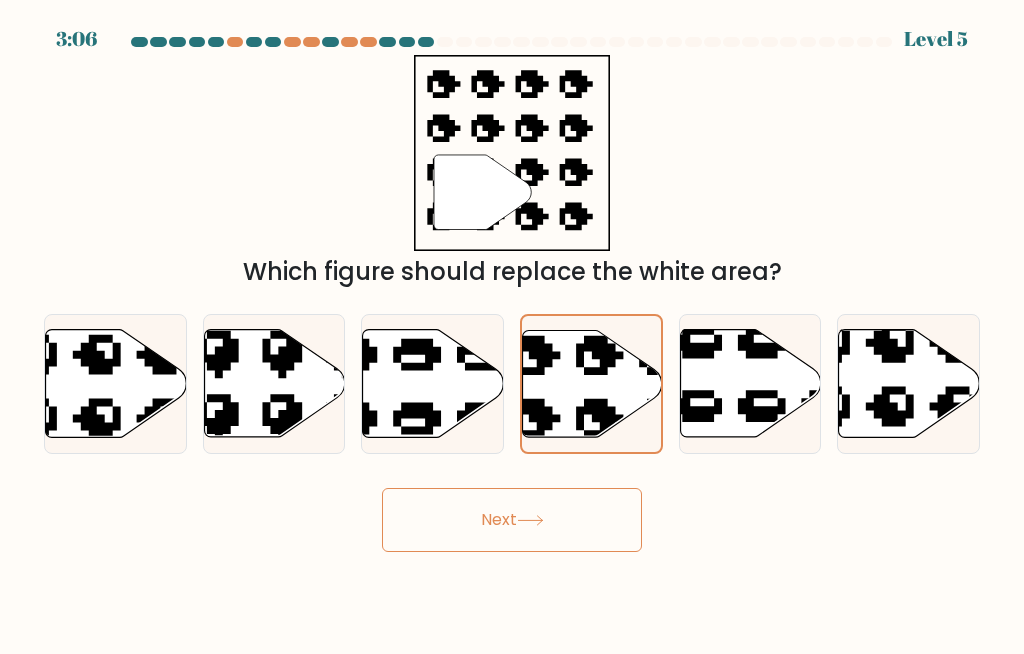 click on "Next" at bounding box center [512, 520] 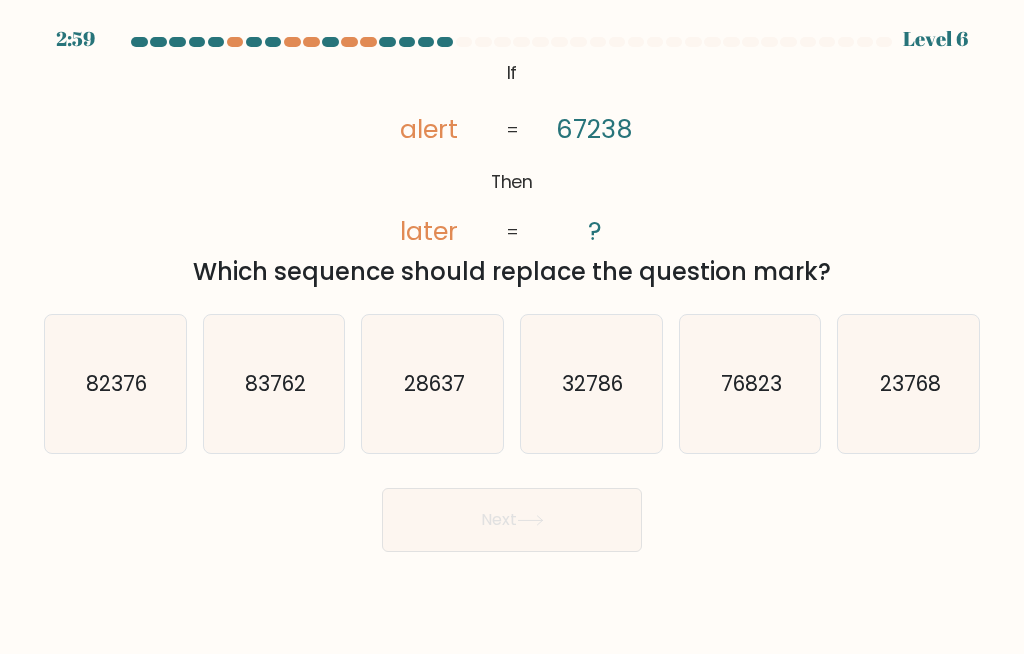 click on "76823" 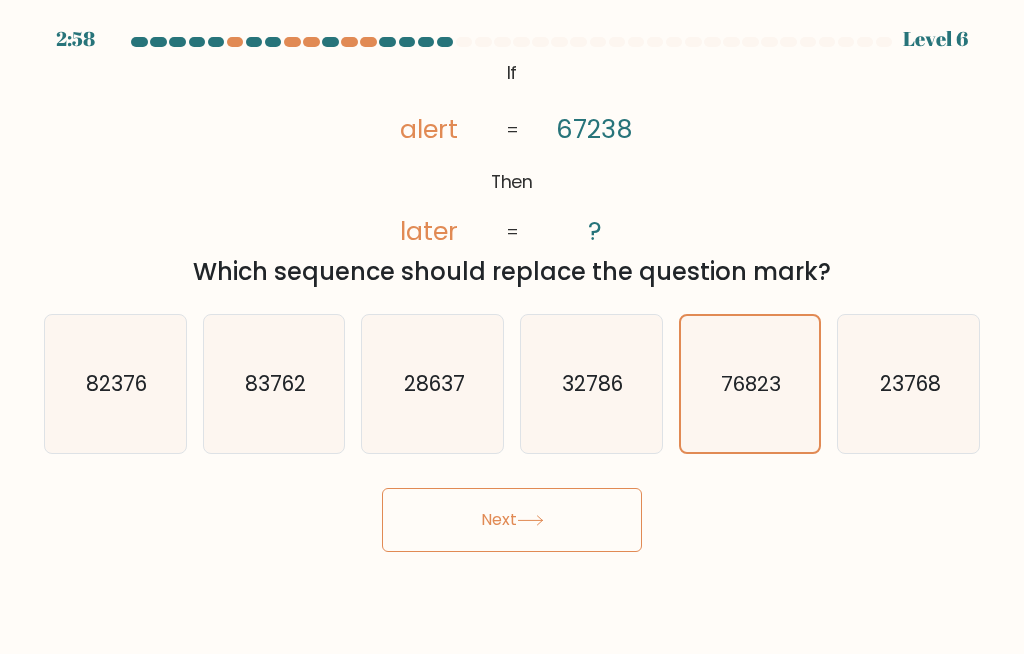 click on "Next" at bounding box center (512, 520) 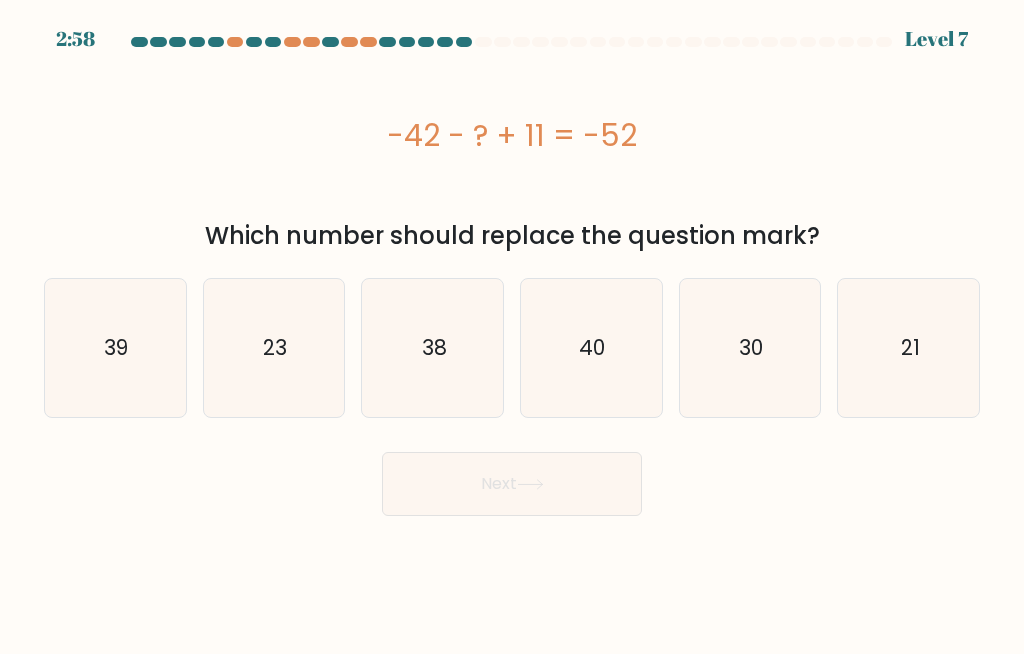click on "2:58
Level 7
a." at bounding box center [512, 327] 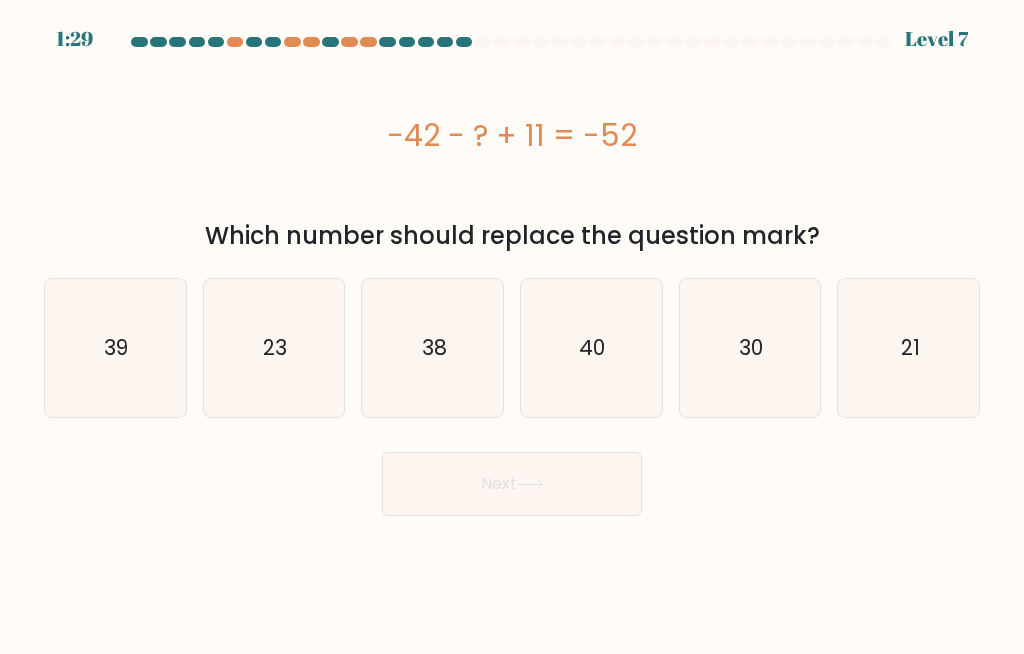click on "38" 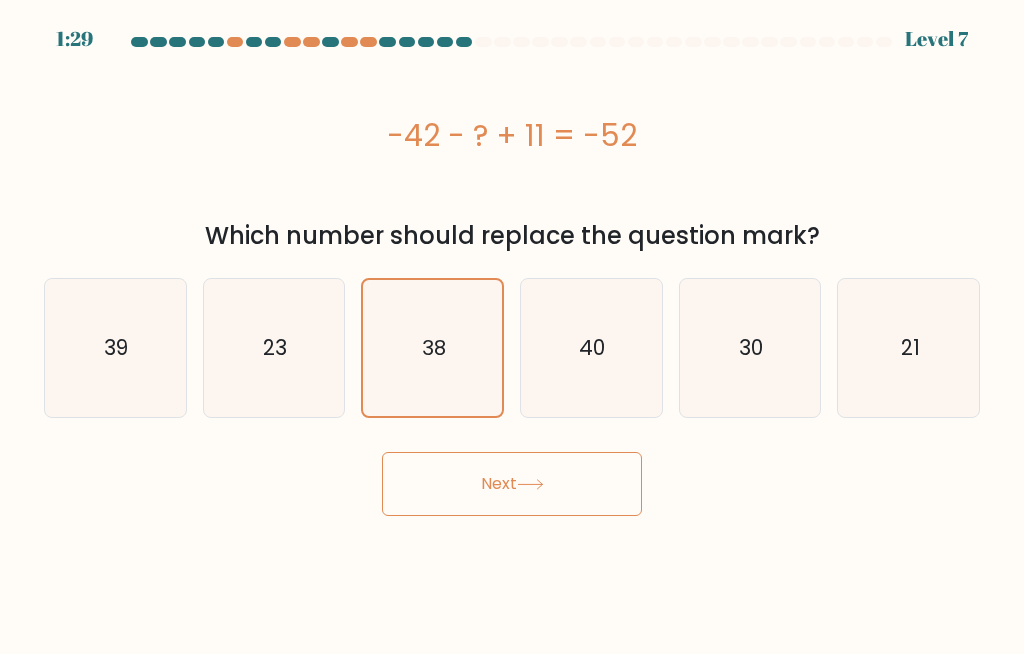 click on "Next" at bounding box center [512, 484] 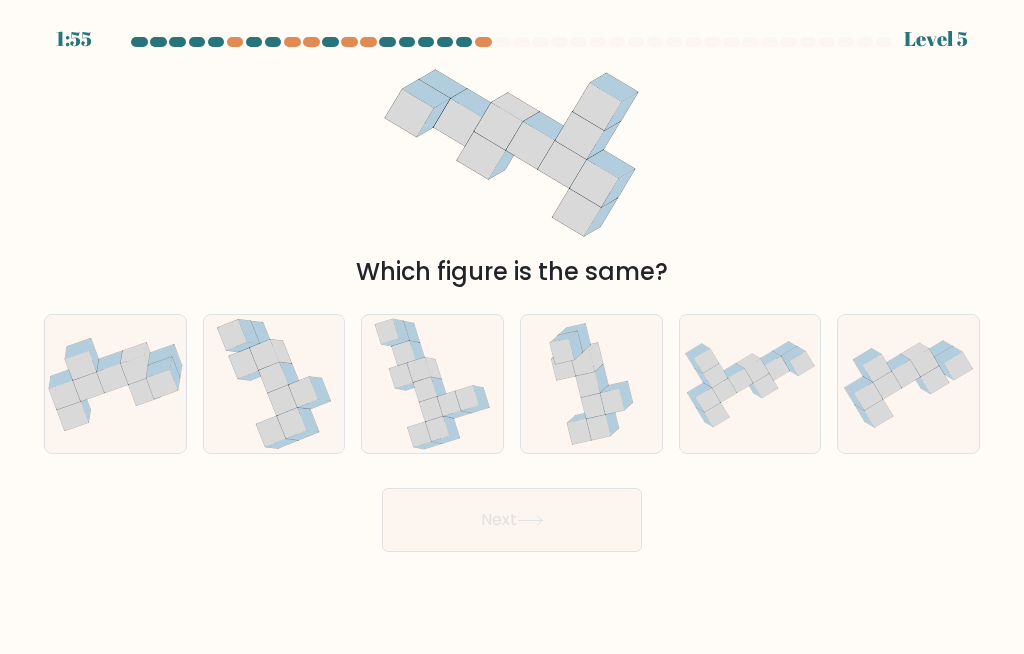 click 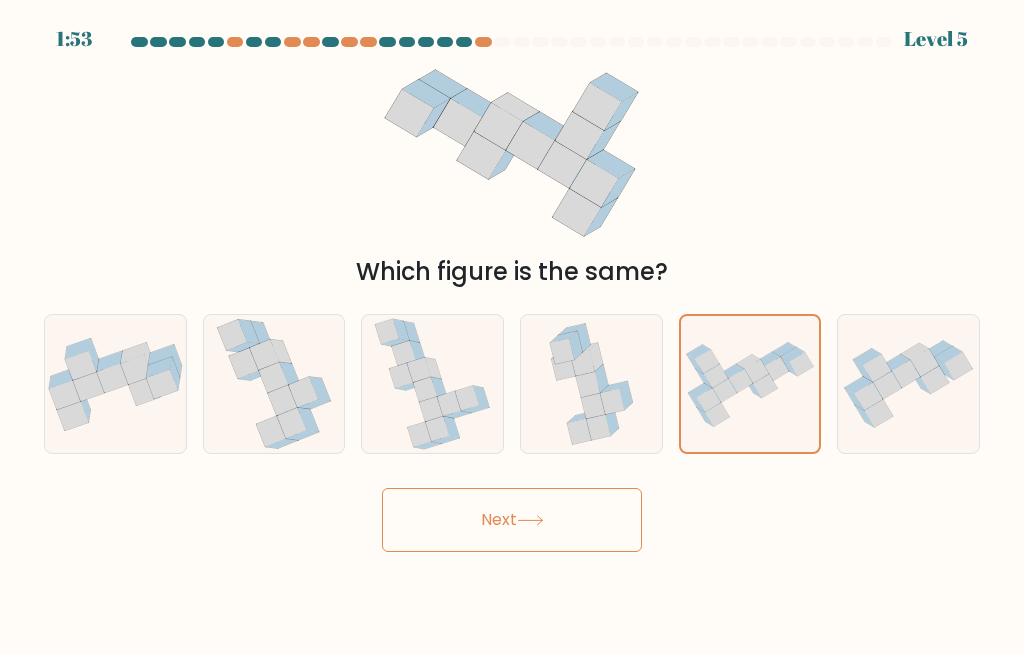 click 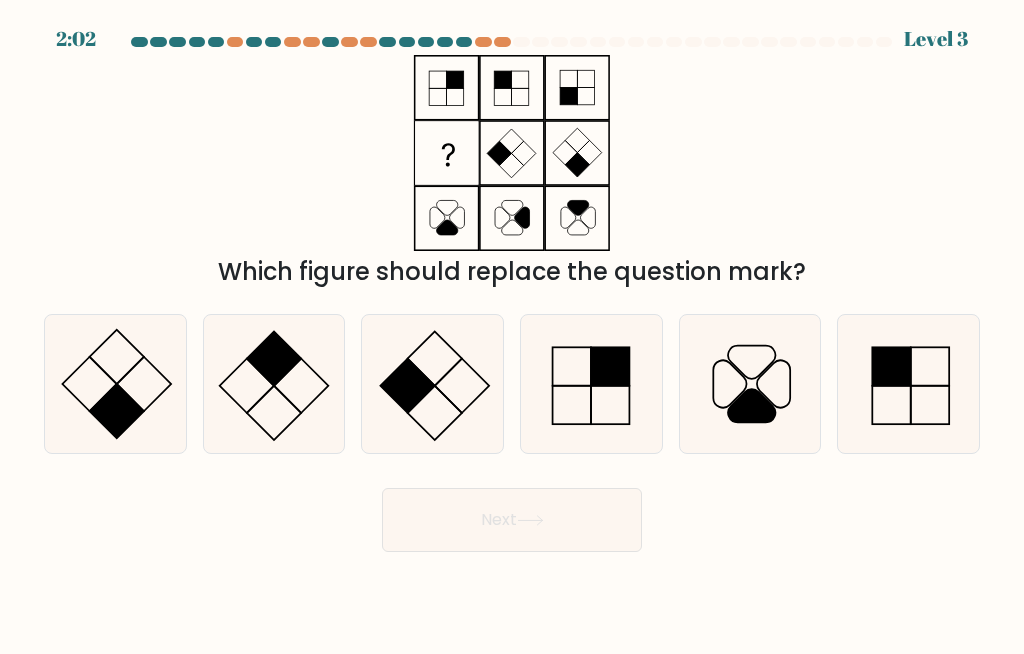 click 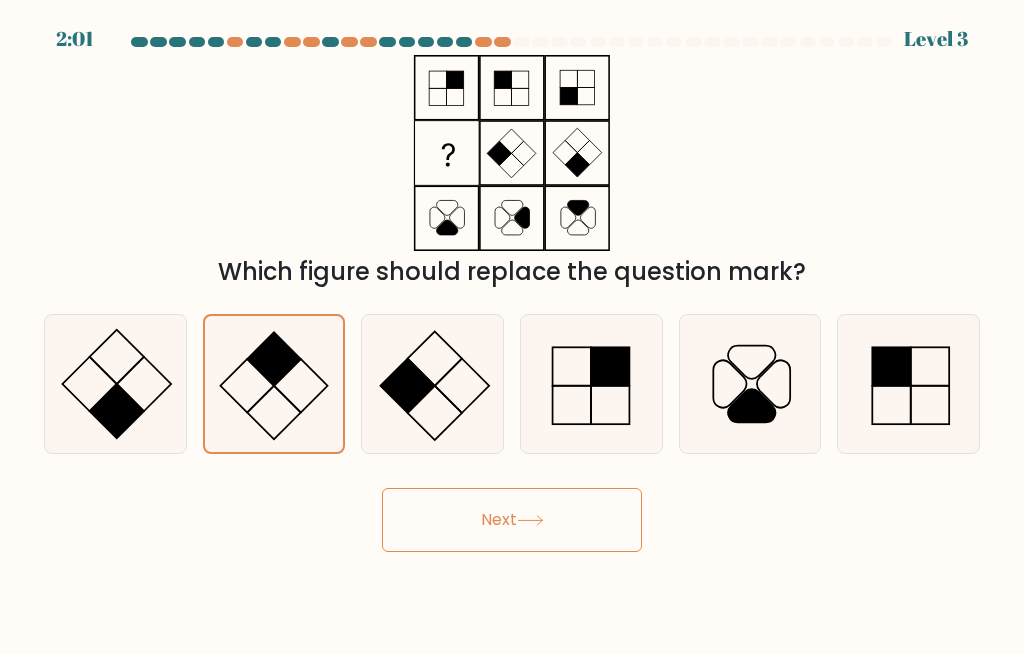 click on "Next" at bounding box center [512, 520] 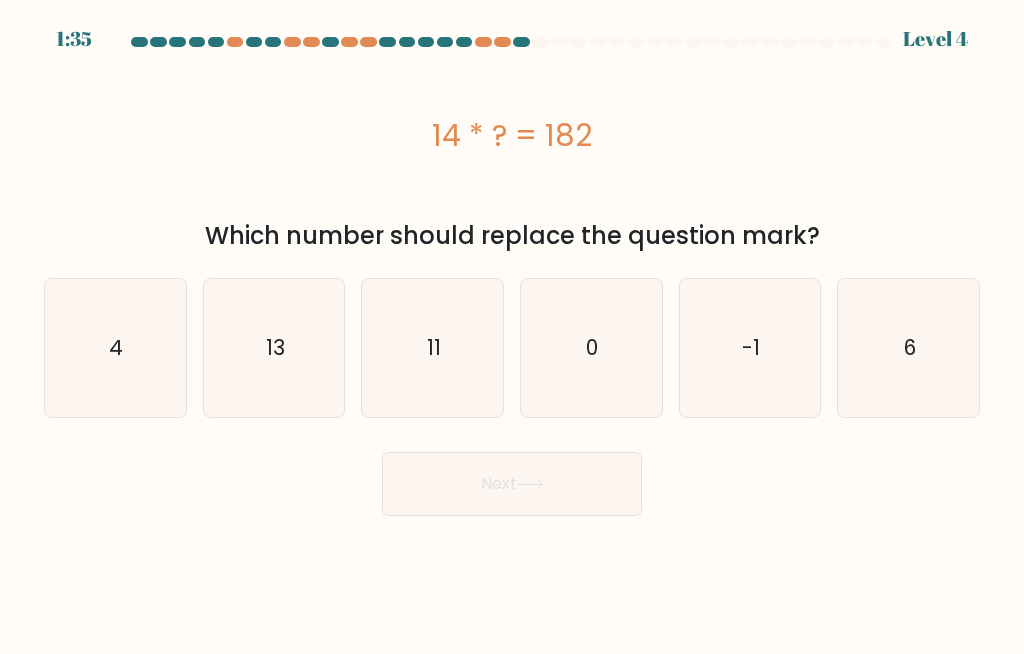 click on "13" 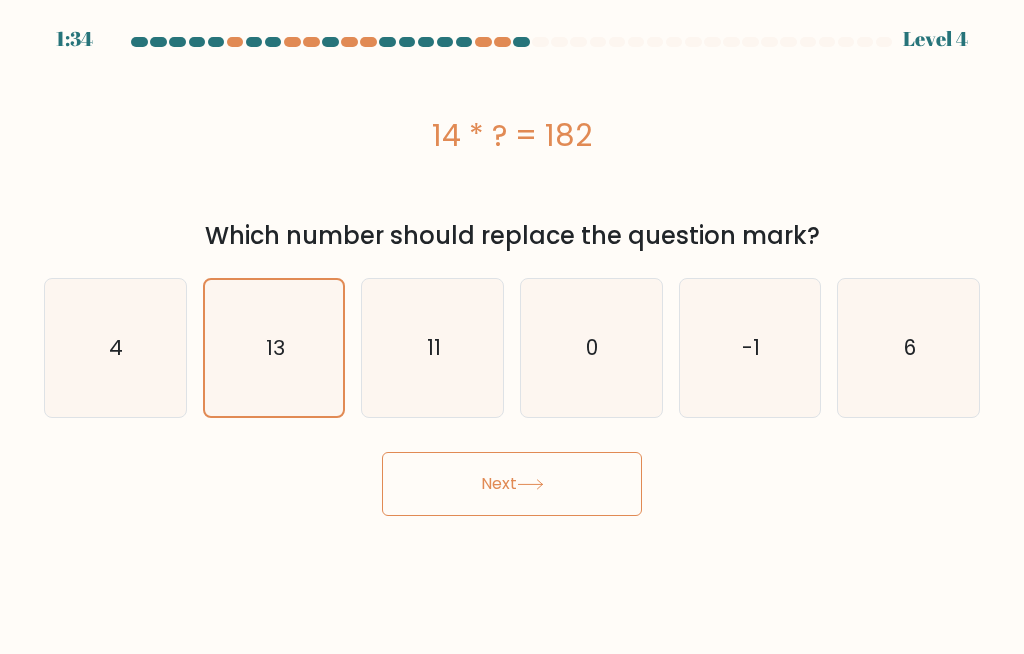 click on "Next" at bounding box center (512, 484) 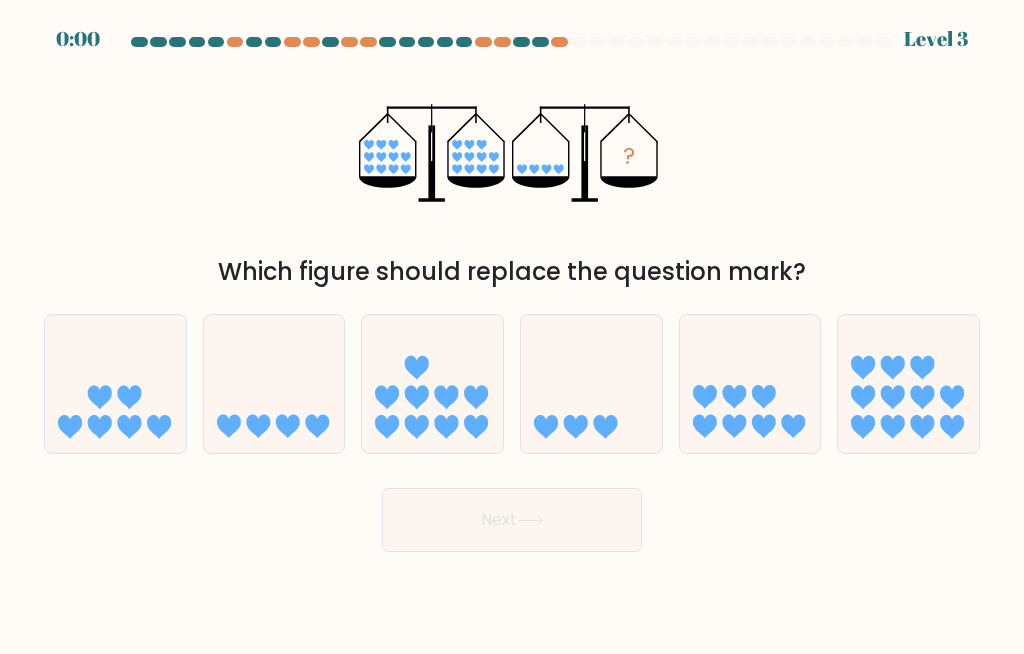 scroll, scrollTop: 0, scrollLeft: 0, axis: both 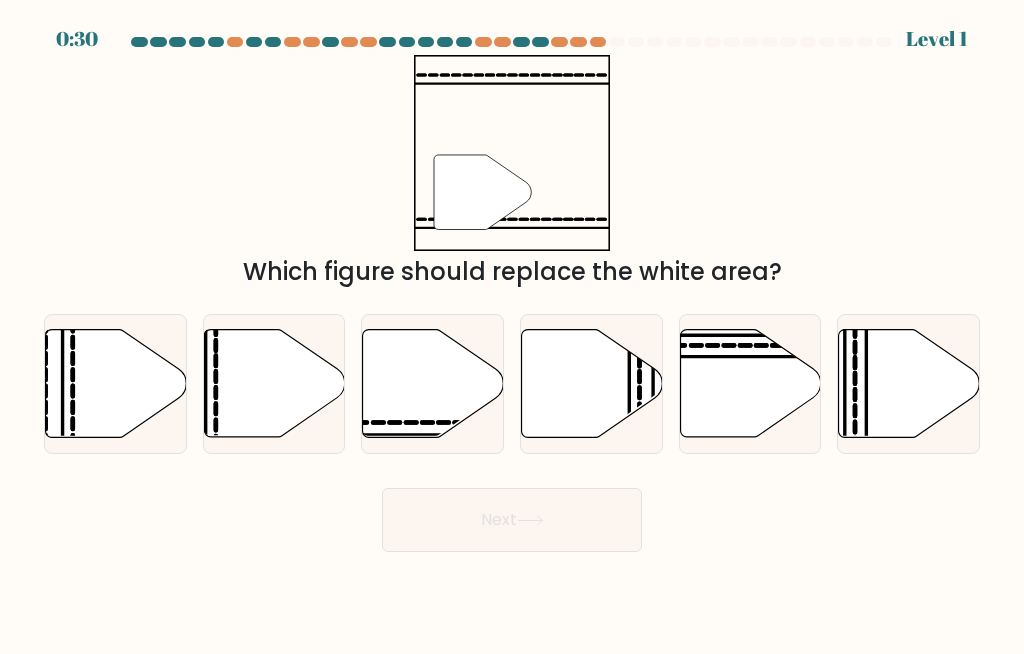 click 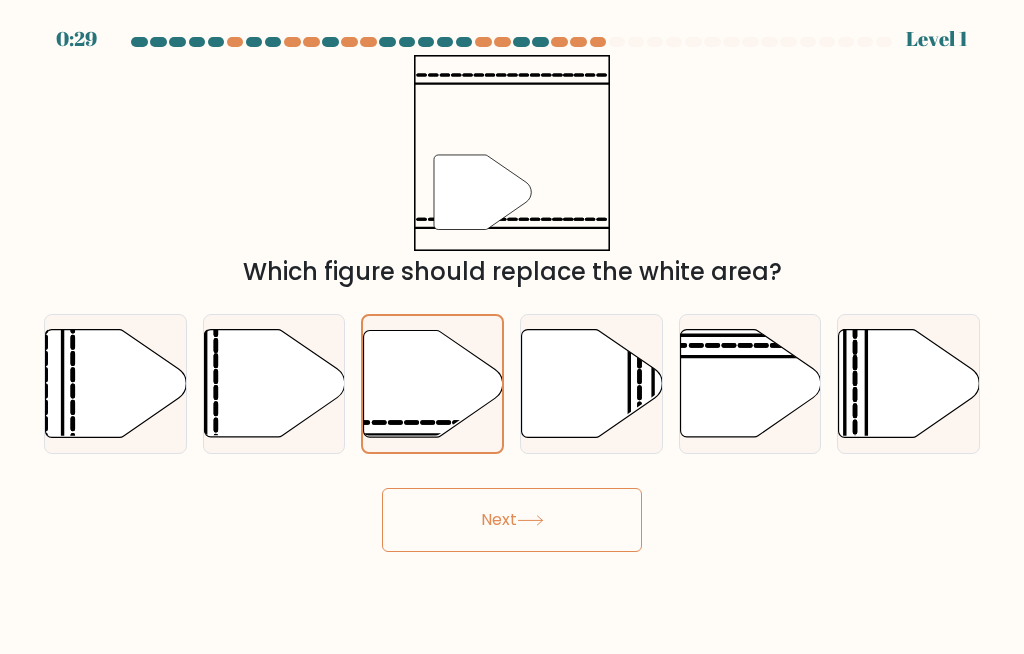 click on "Next" at bounding box center [512, 520] 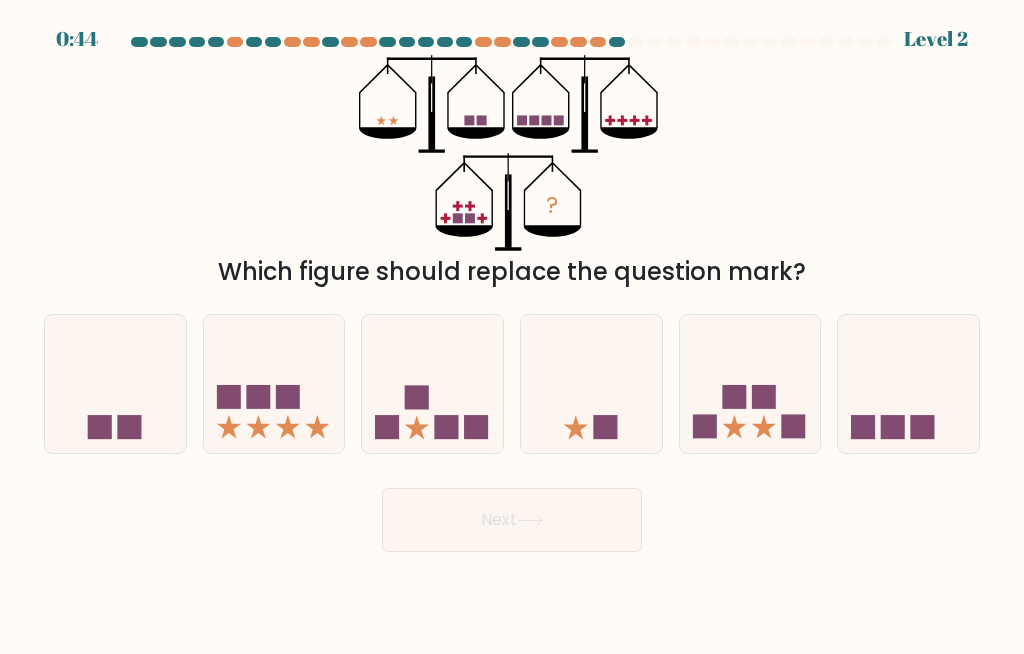 click 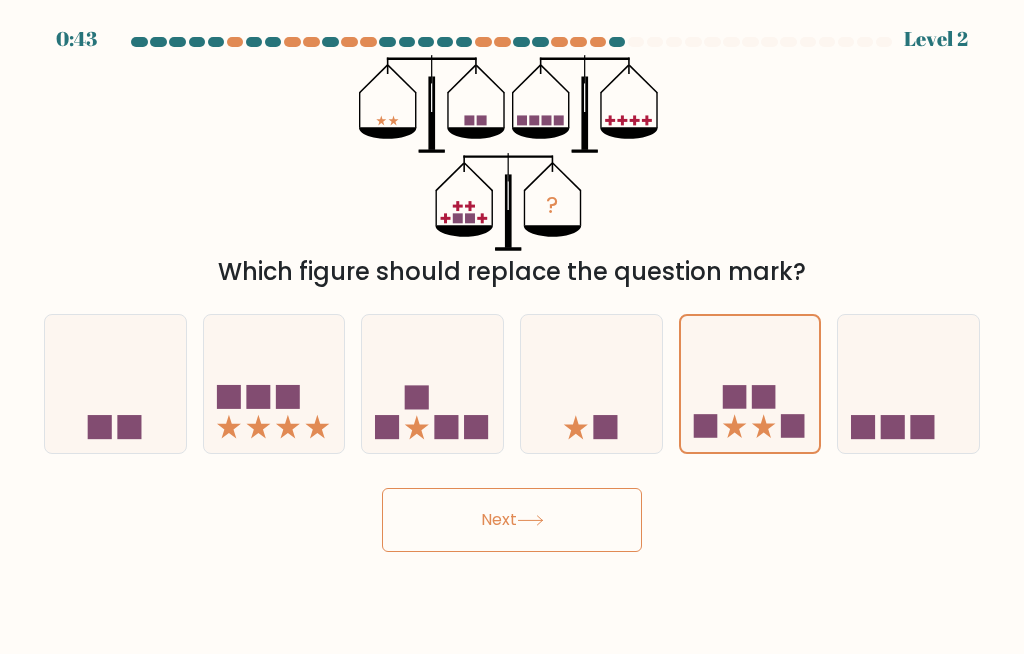 click on "Next" at bounding box center [512, 520] 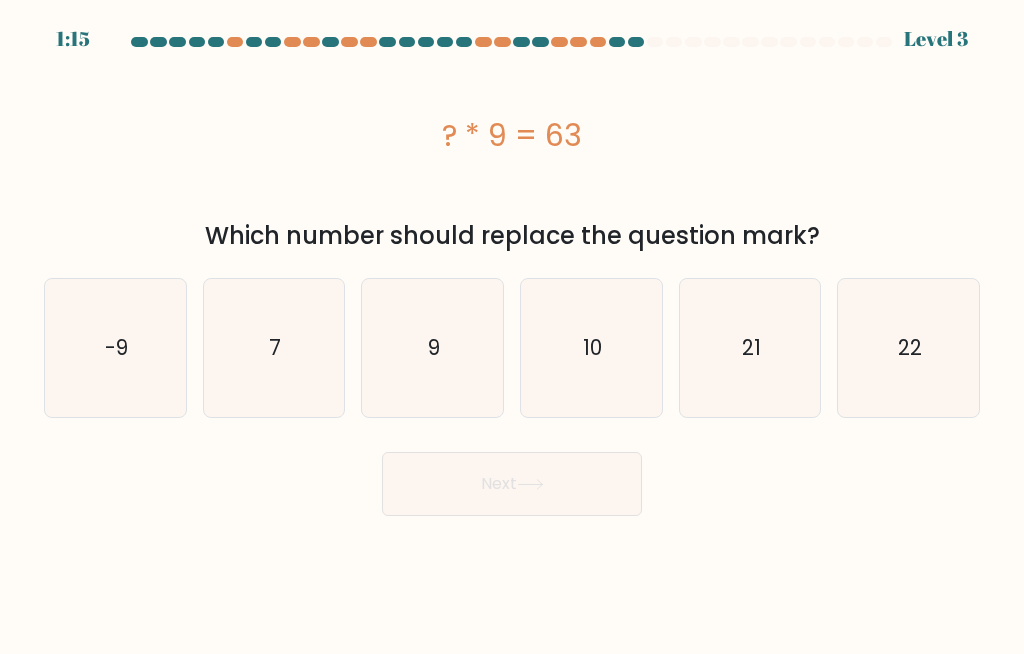 click on "21" 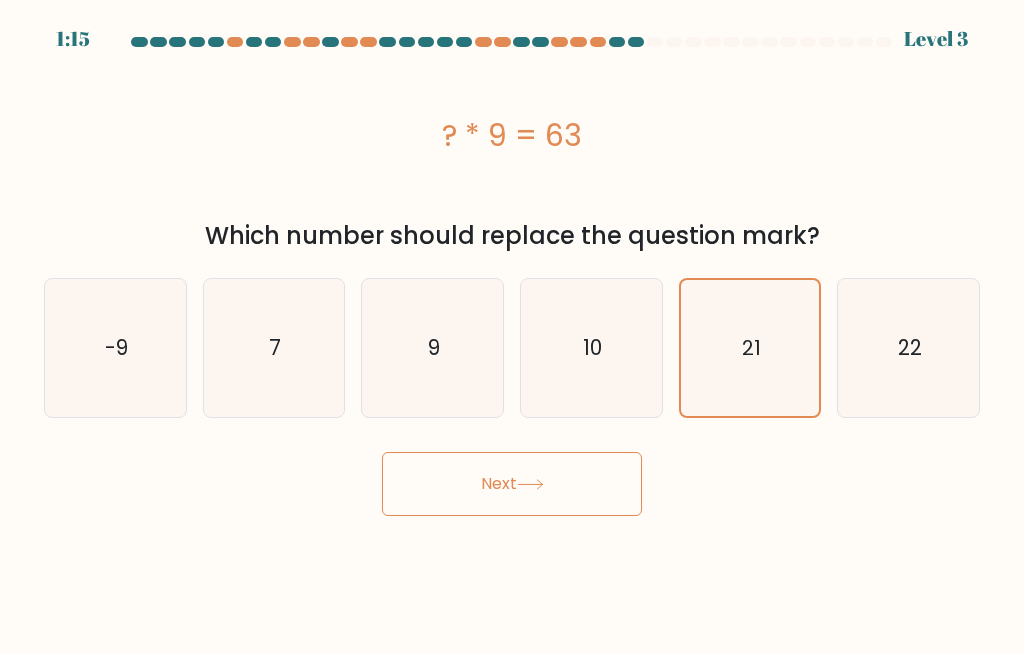 click on "Next" at bounding box center [512, 484] 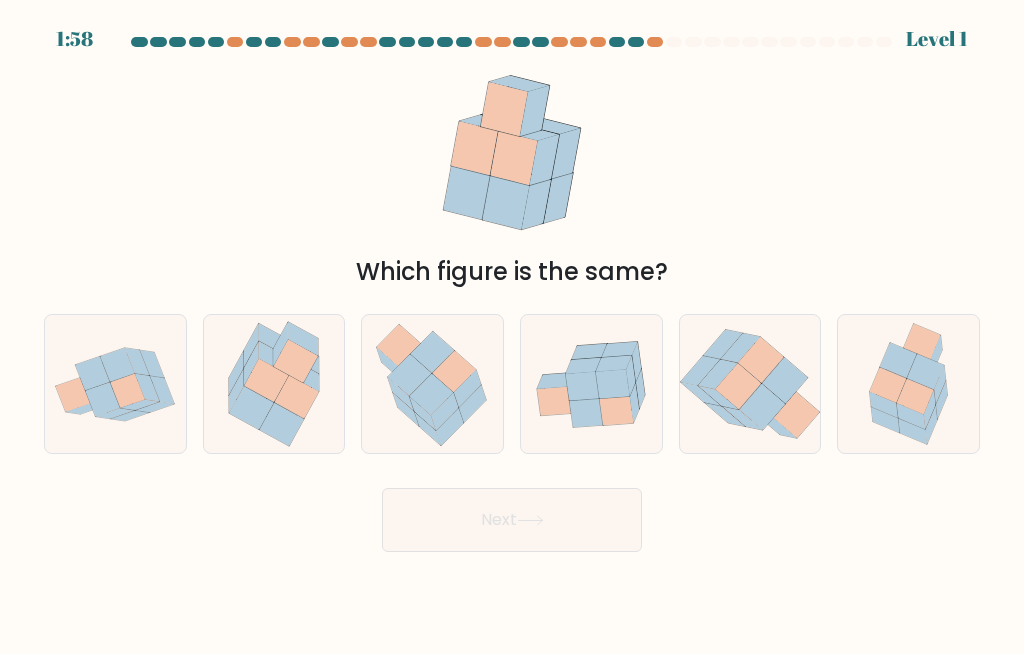click at bounding box center (591, 384) 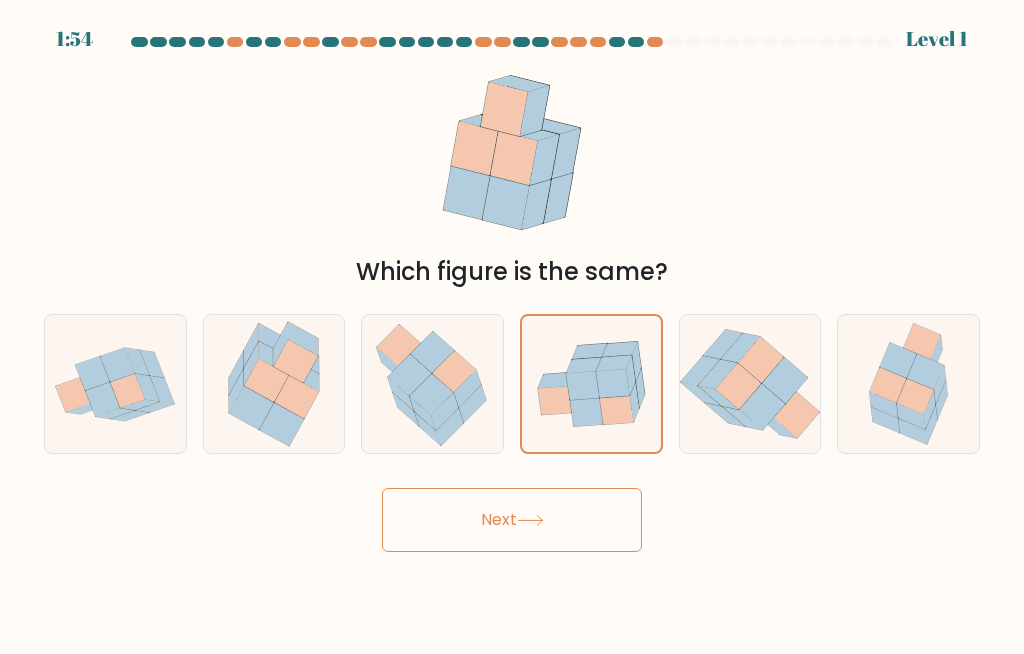 click 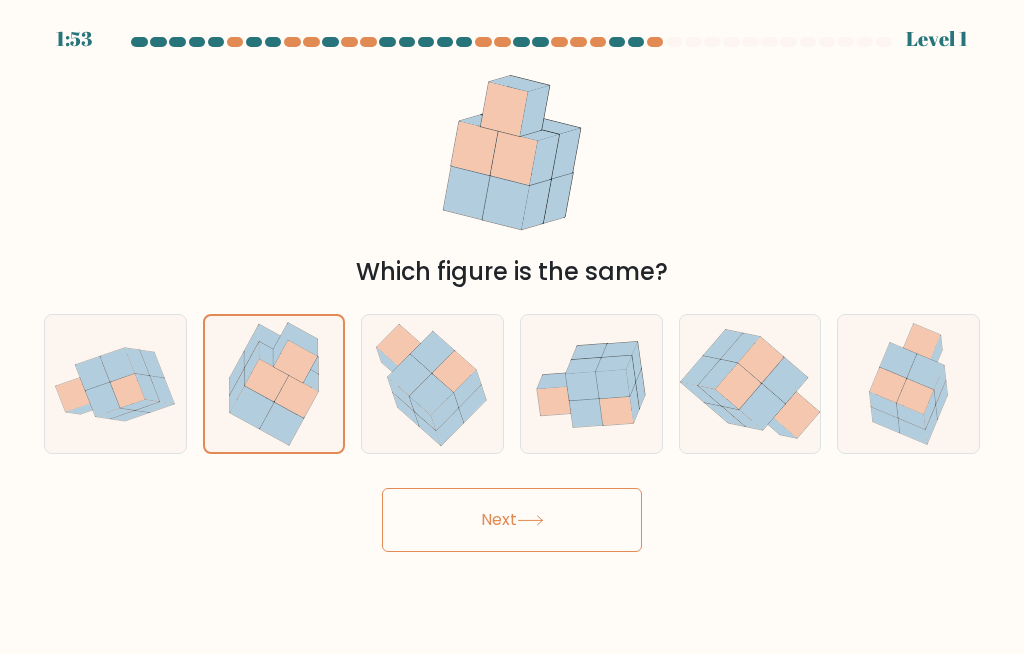 click on "Next" at bounding box center [512, 520] 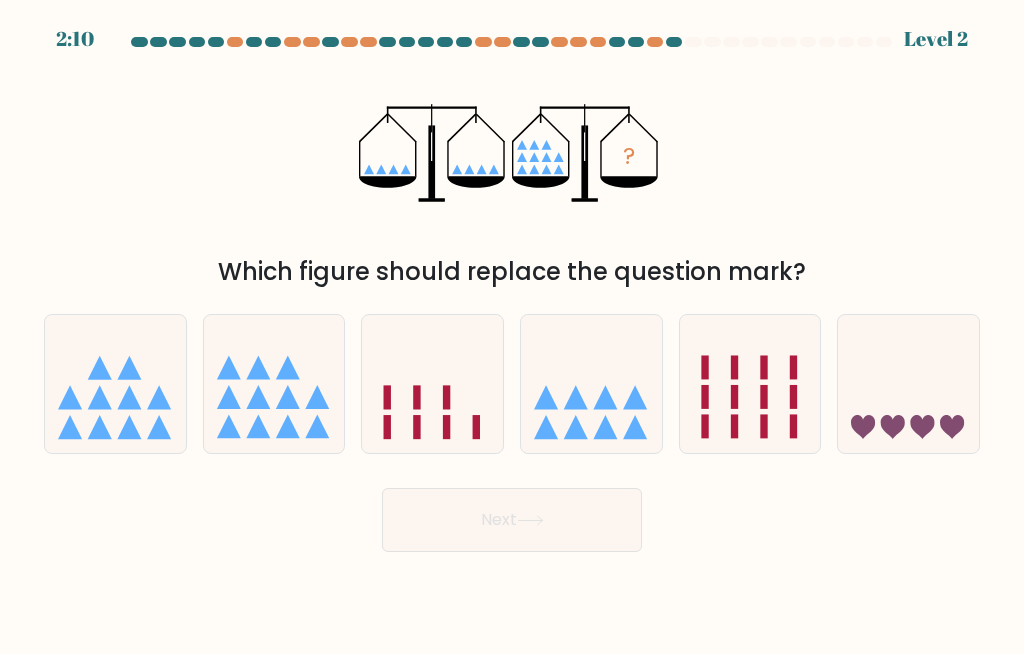 click 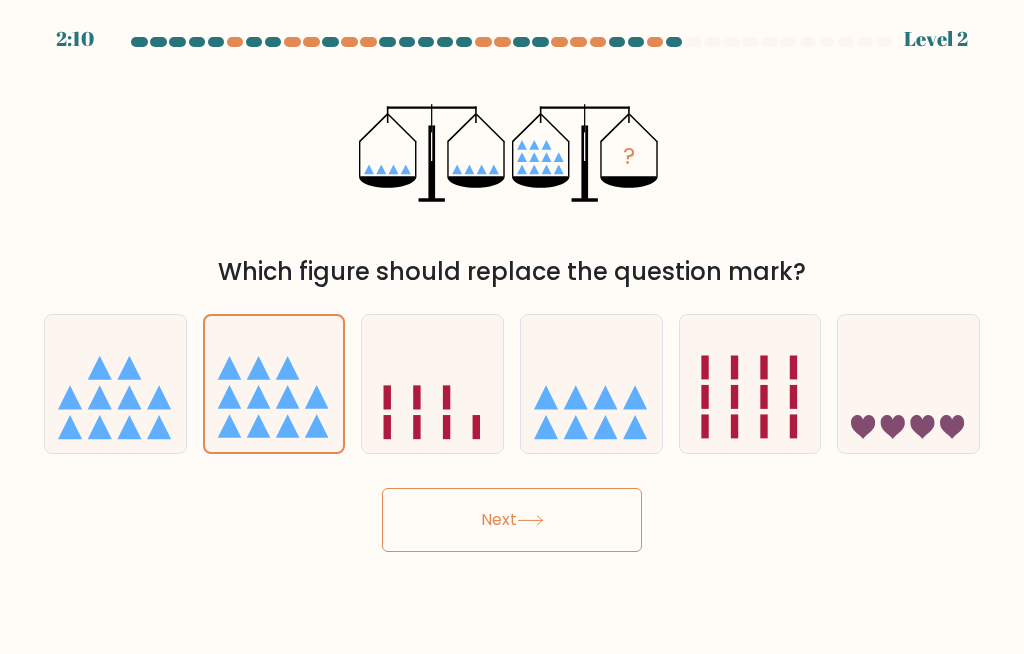 click on "Next" at bounding box center (512, 520) 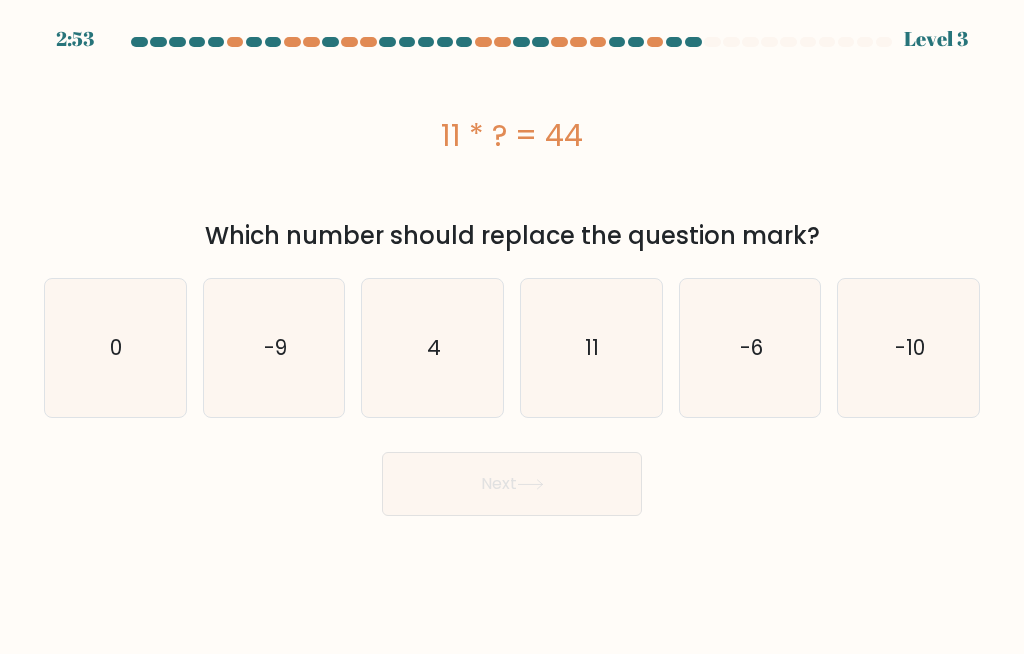 click on "2:53
Level 3
a." at bounding box center (512, 327) 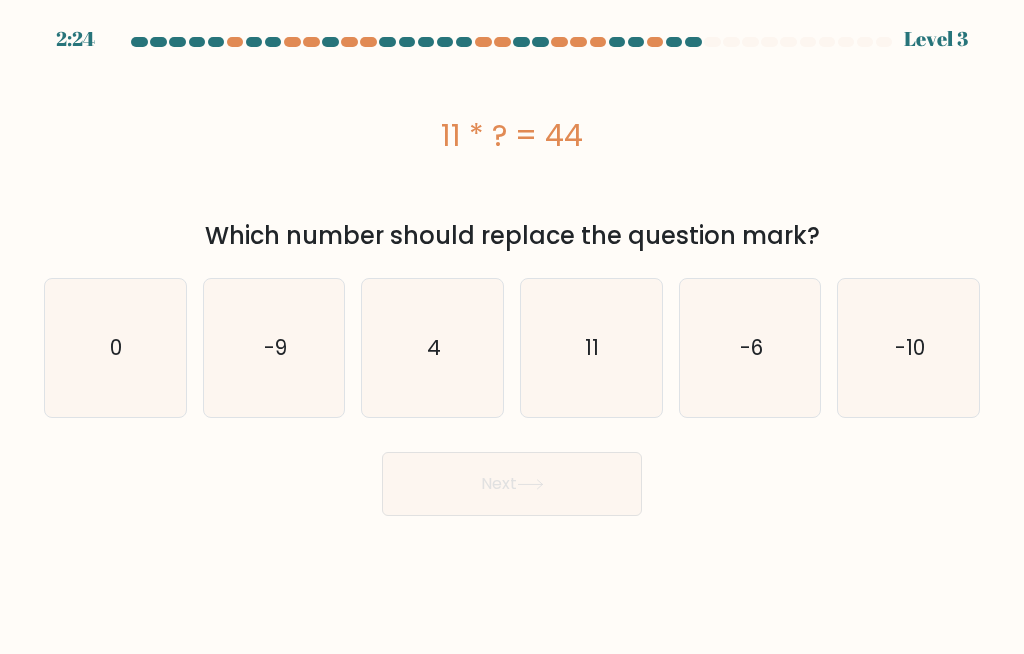 click on "11" 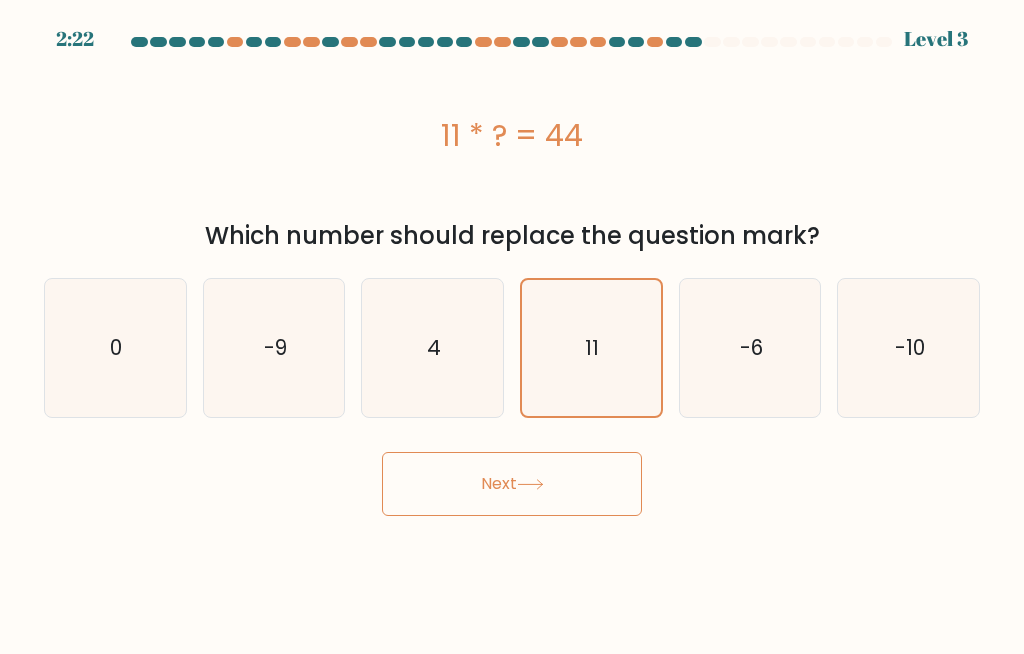 click on "Next" at bounding box center [512, 484] 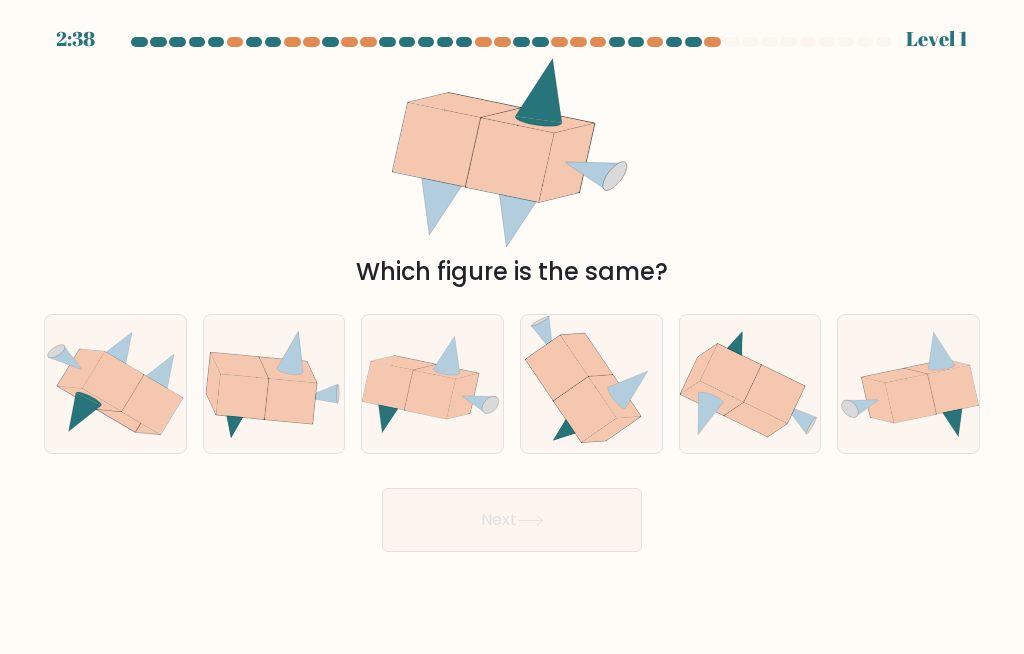 click 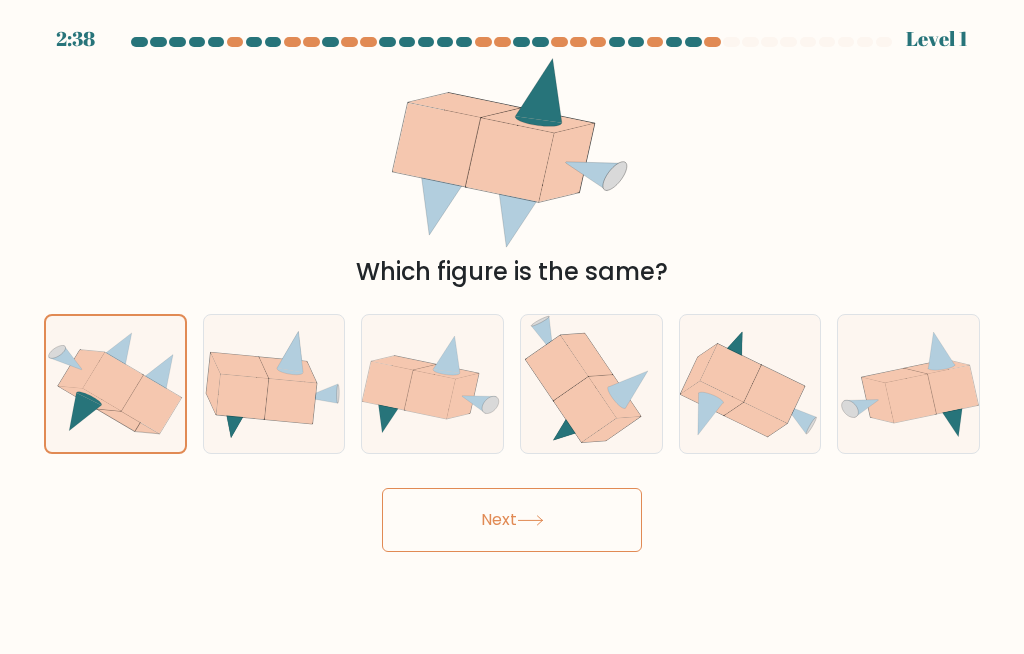 click on "Next" at bounding box center [512, 520] 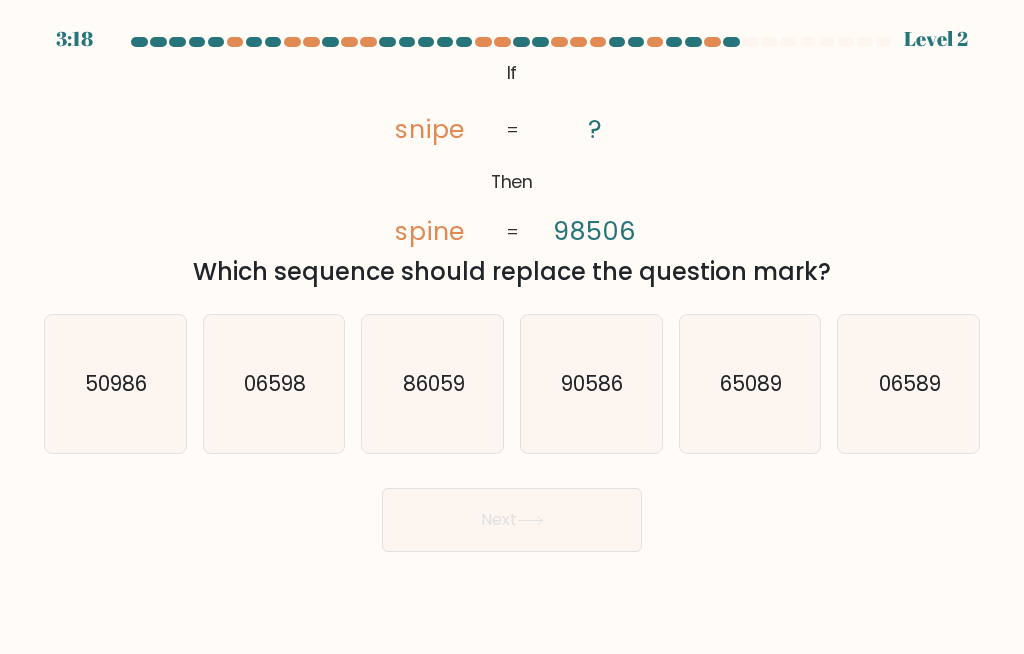 click on "90586" 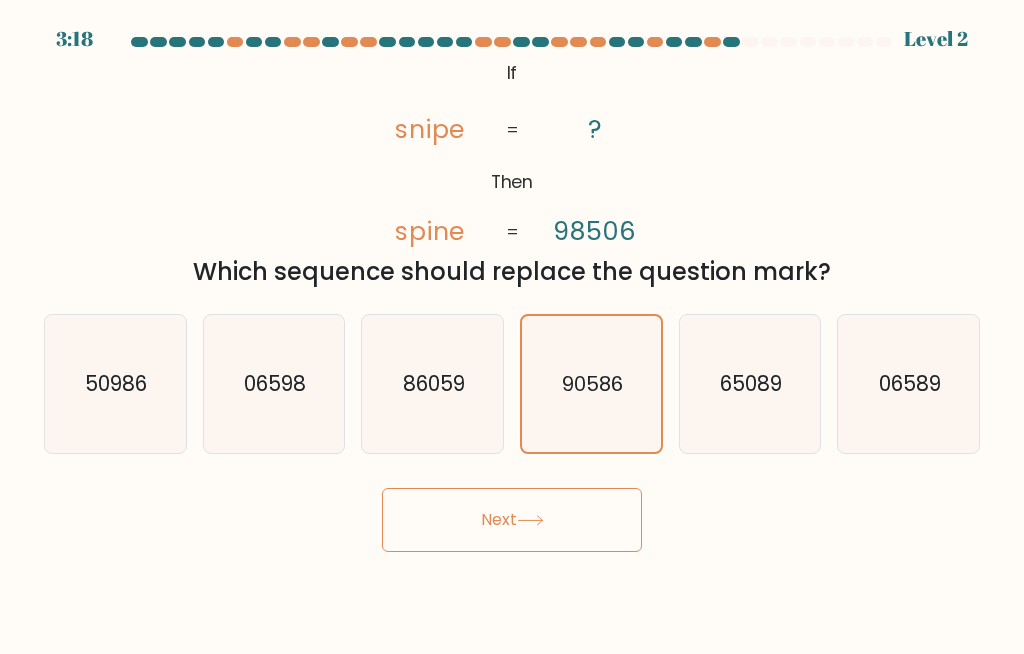 click on "Next" at bounding box center [512, 520] 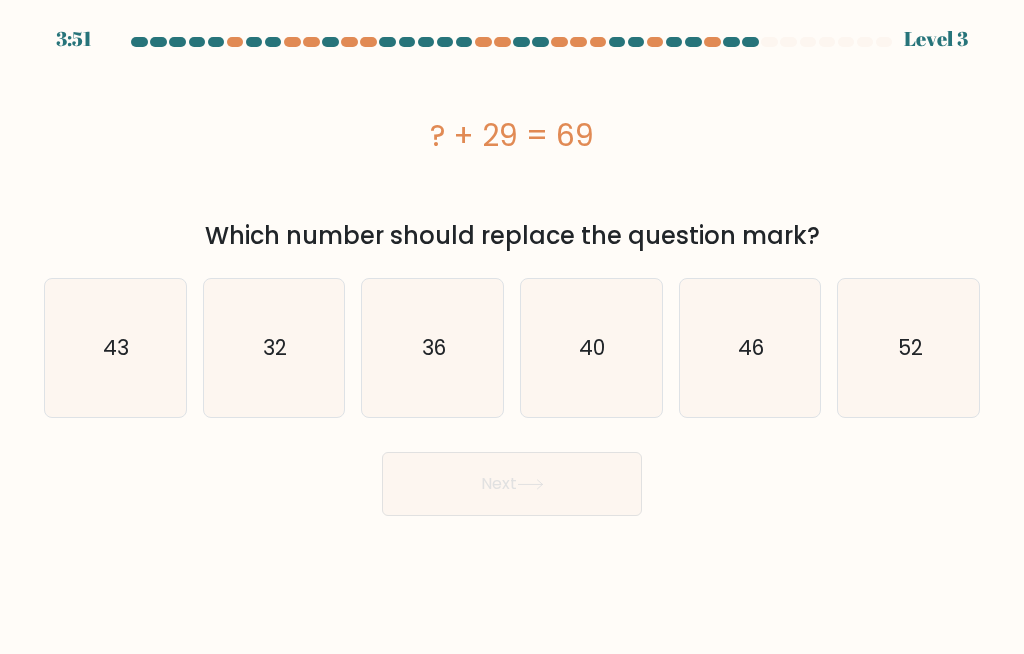 click on "43" 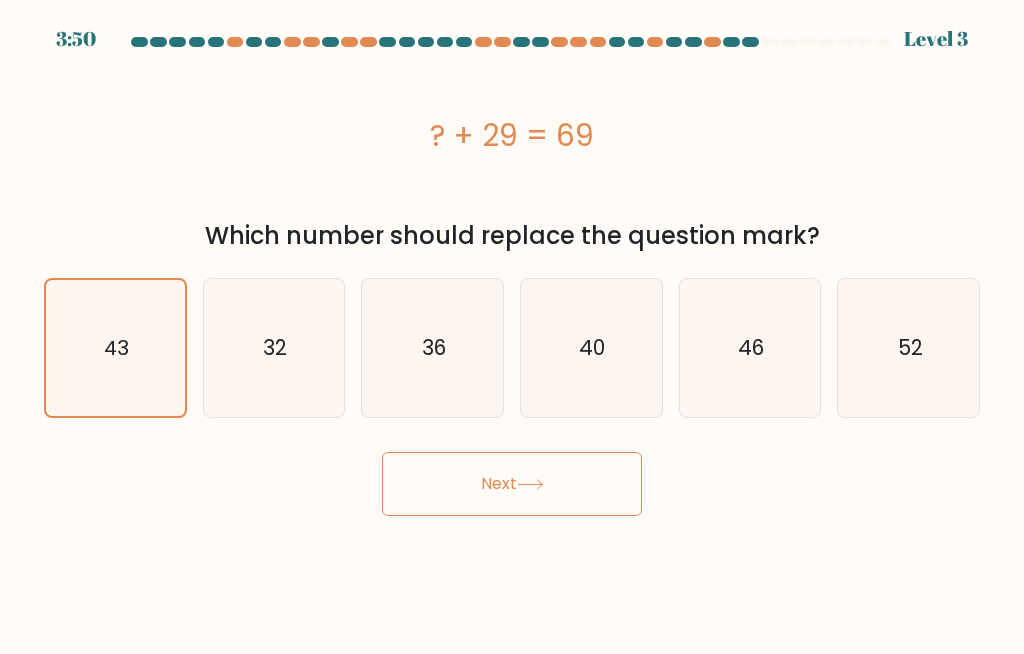 click on "32" 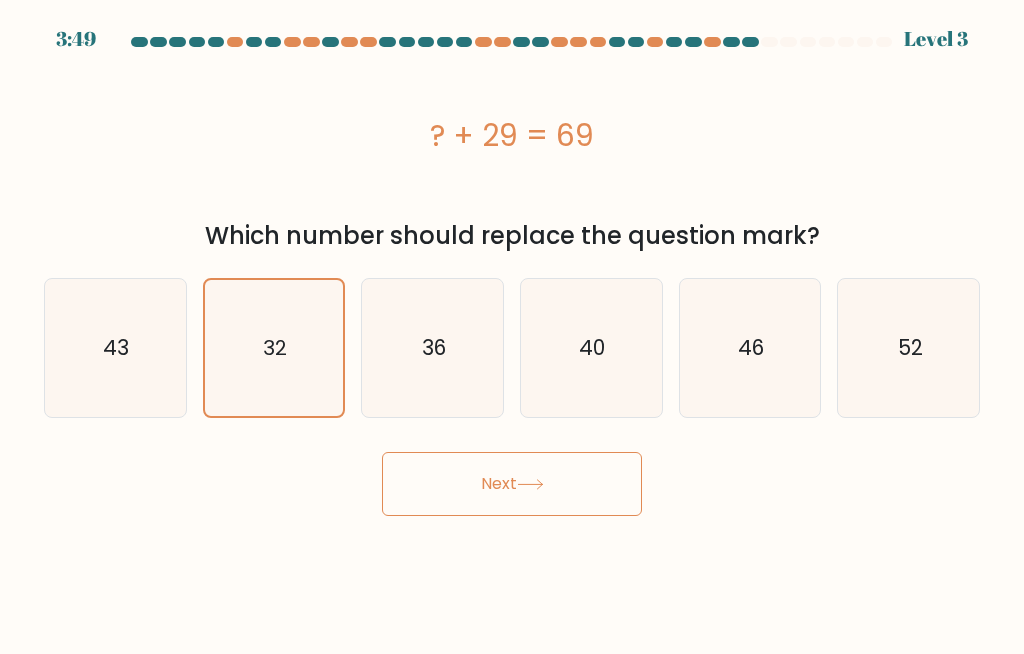 click on "Next" at bounding box center [512, 484] 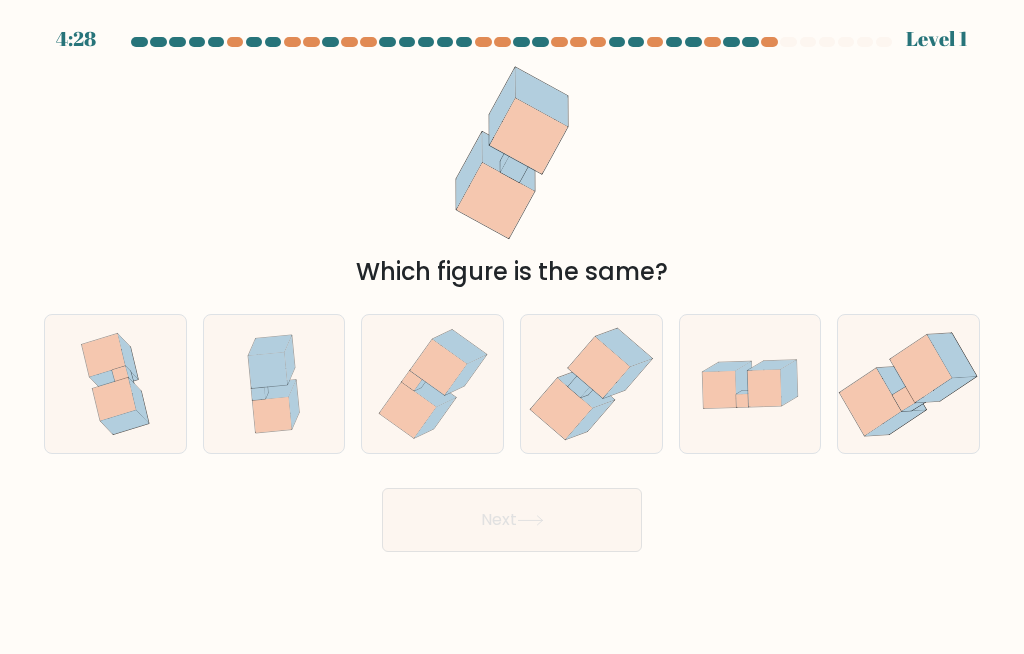 click 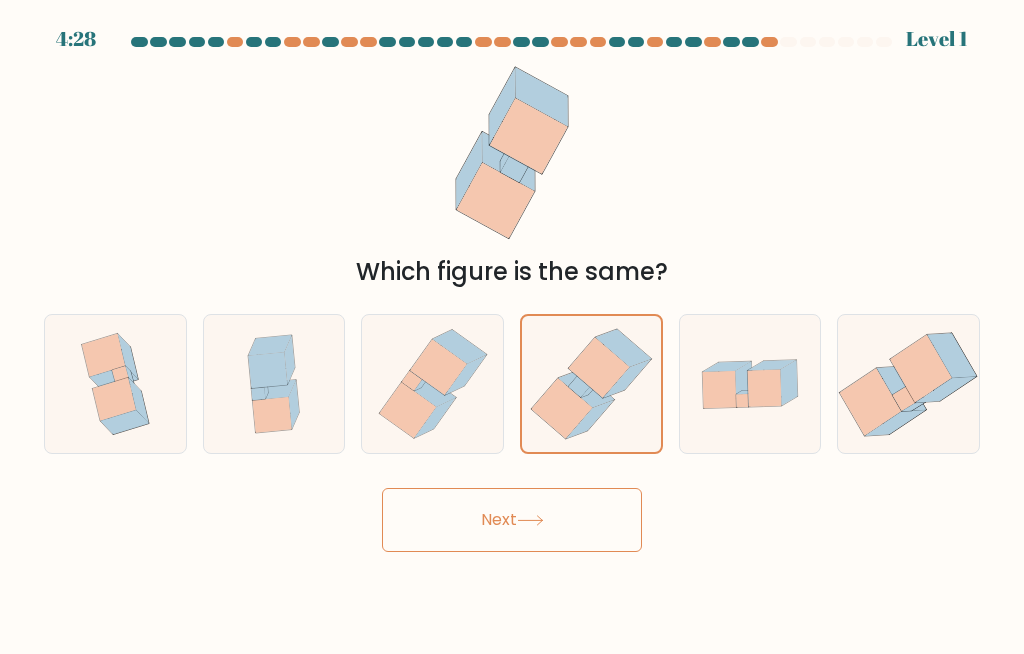 click on "Next" at bounding box center [512, 520] 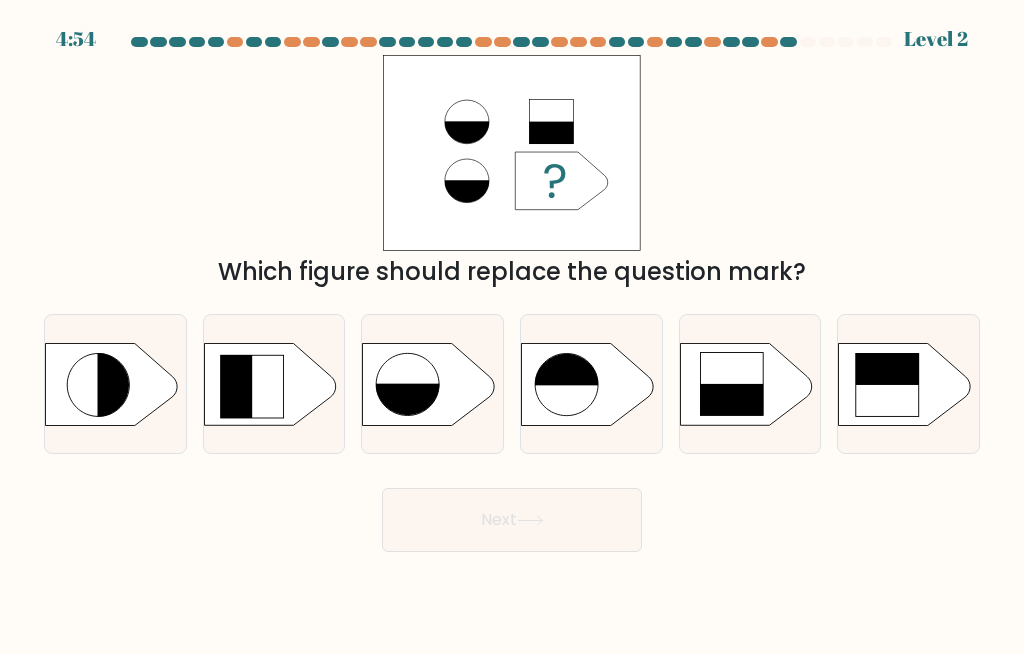 click 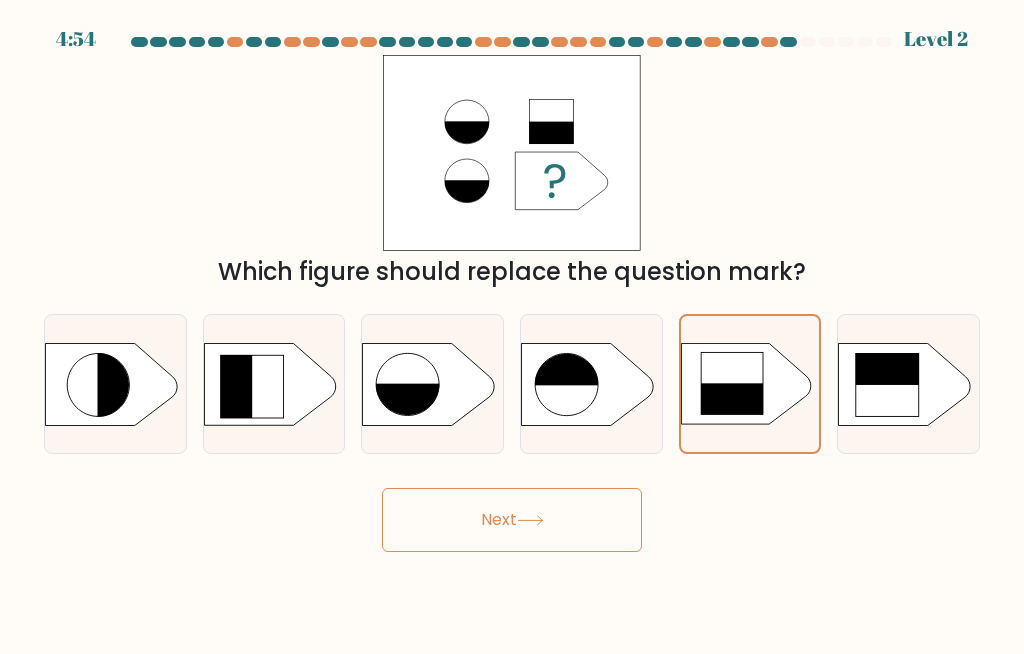 click on "Next" at bounding box center [512, 520] 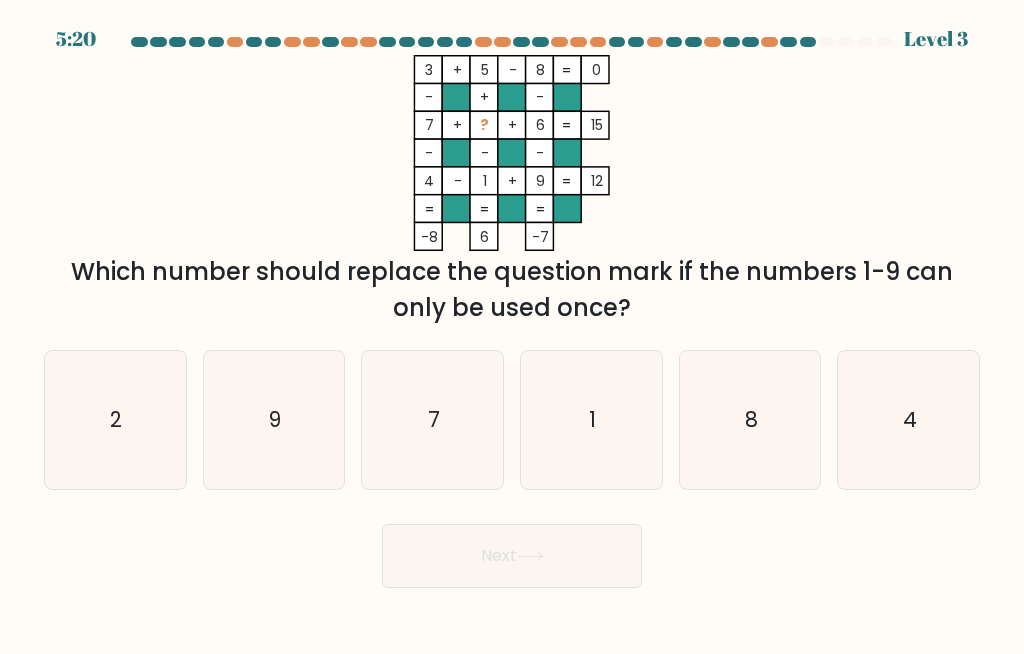 click on "7" 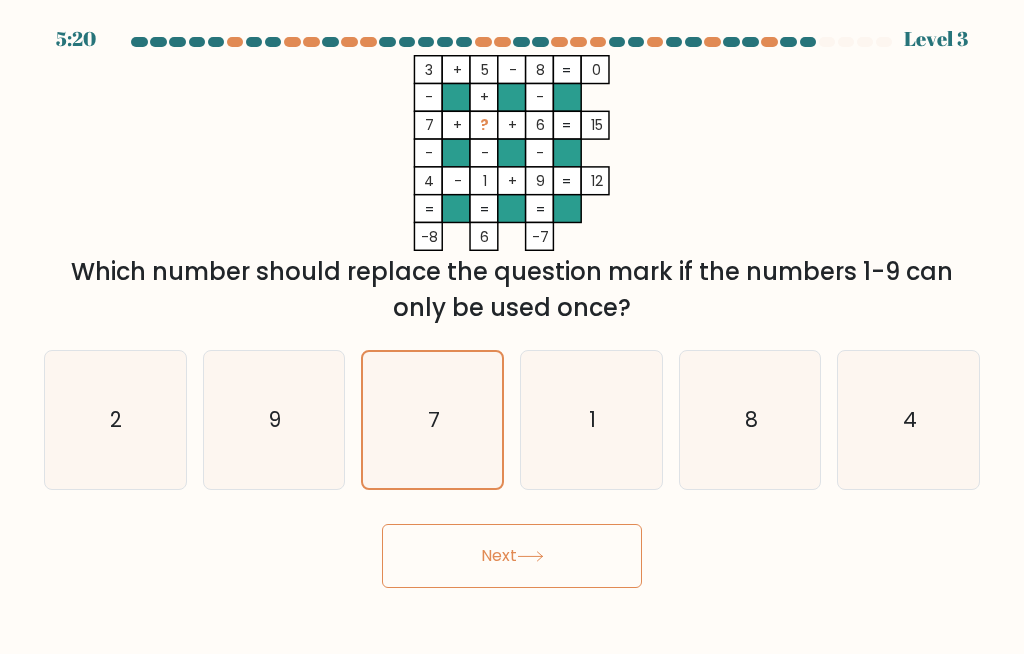 click on "Next" at bounding box center (512, 556) 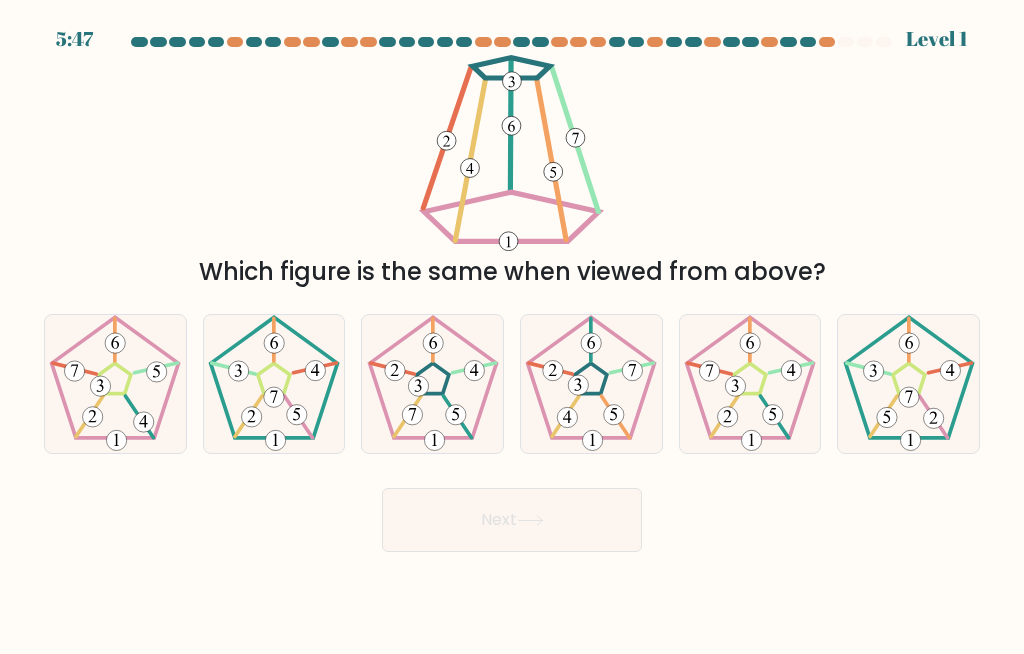 click 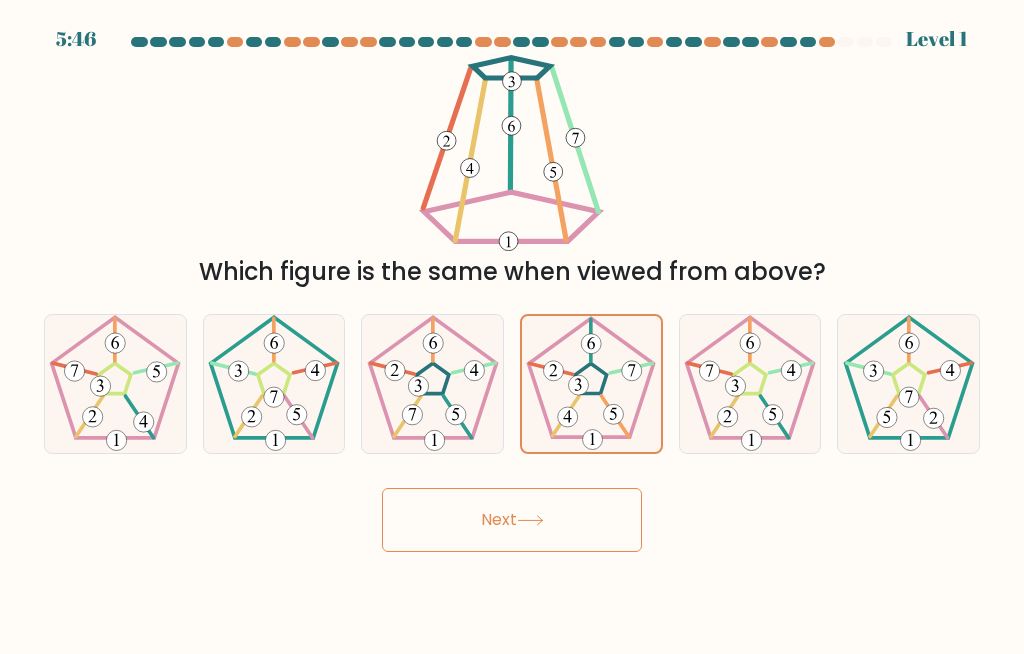 click on "Next" at bounding box center (512, 520) 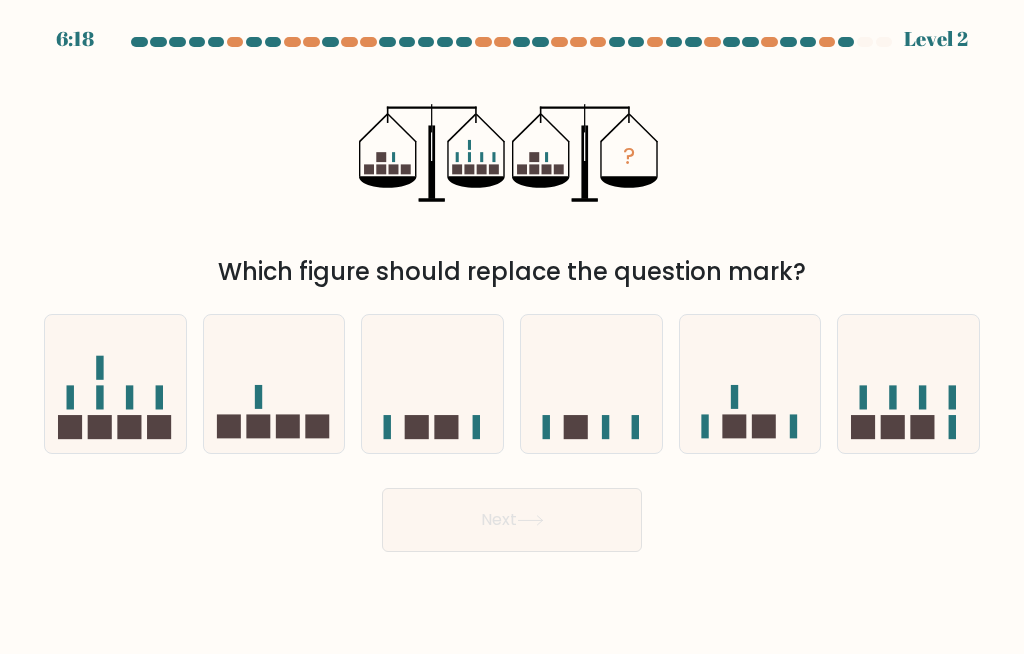 click 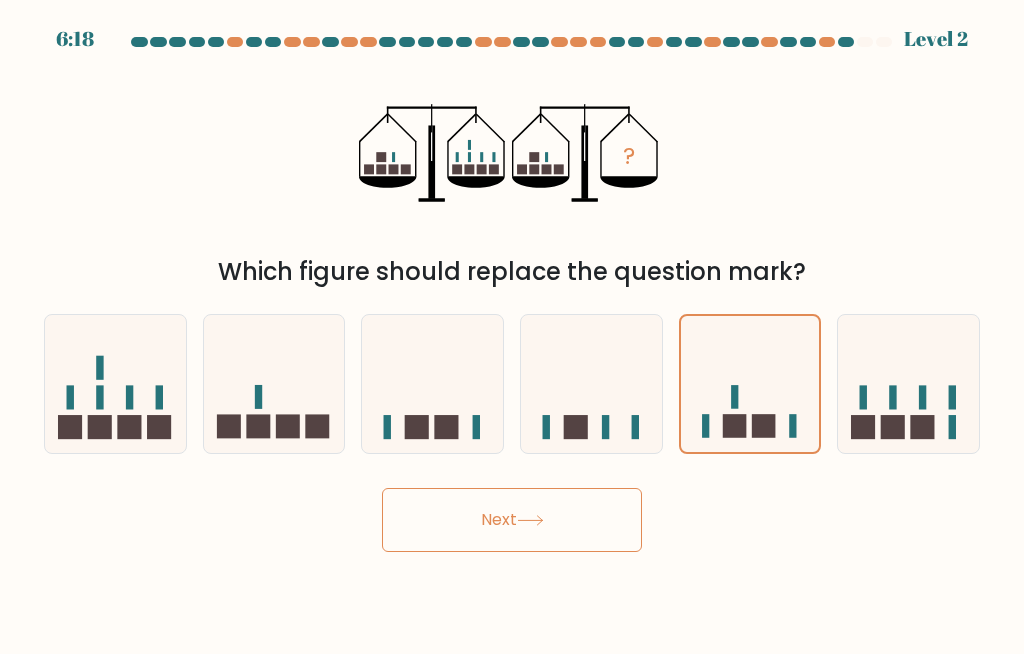 click on "Next" at bounding box center [512, 520] 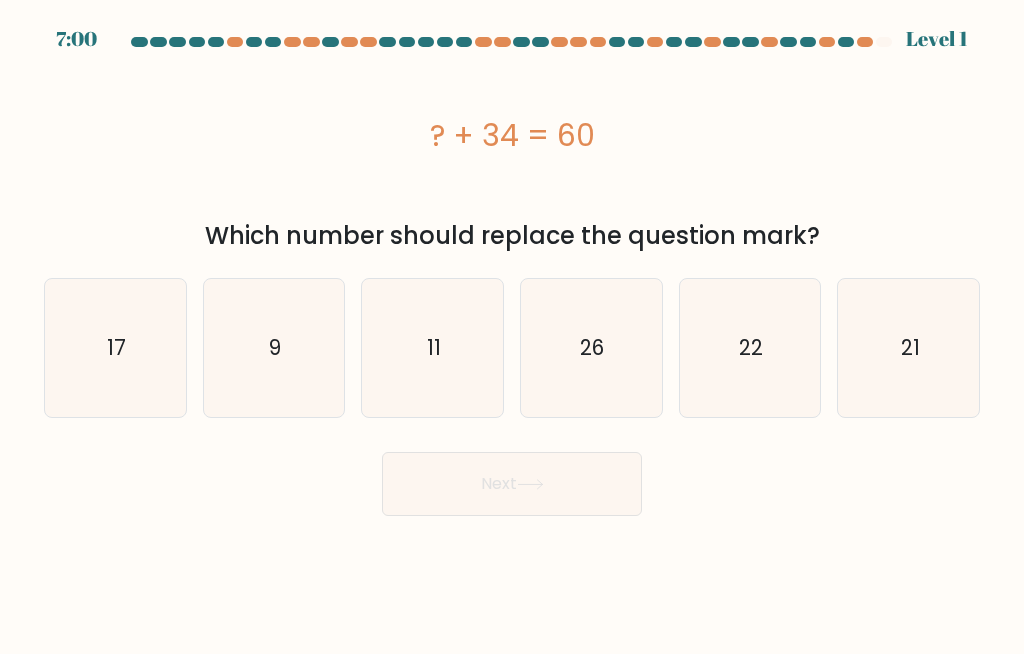click on "26" 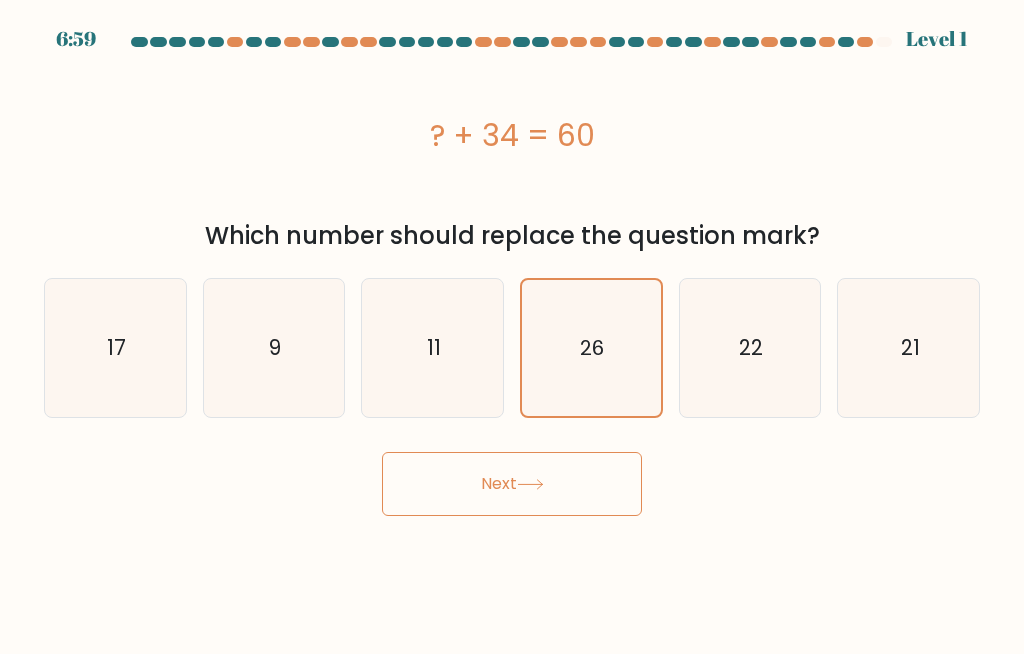 click on "Next" at bounding box center (512, 484) 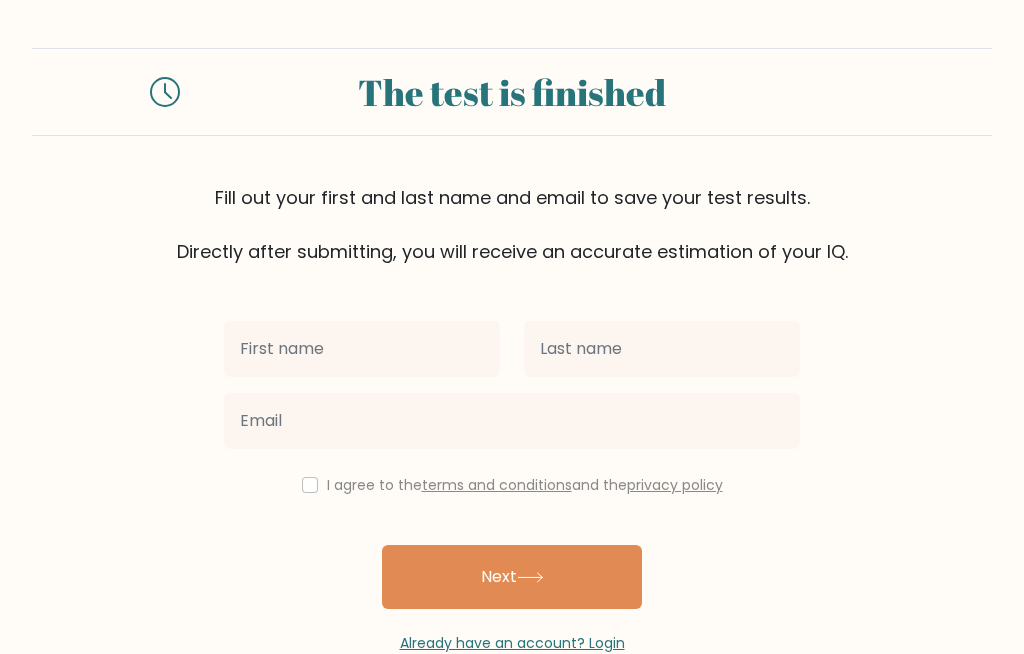 scroll, scrollTop: 0, scrollLeft: 0, axis: both 